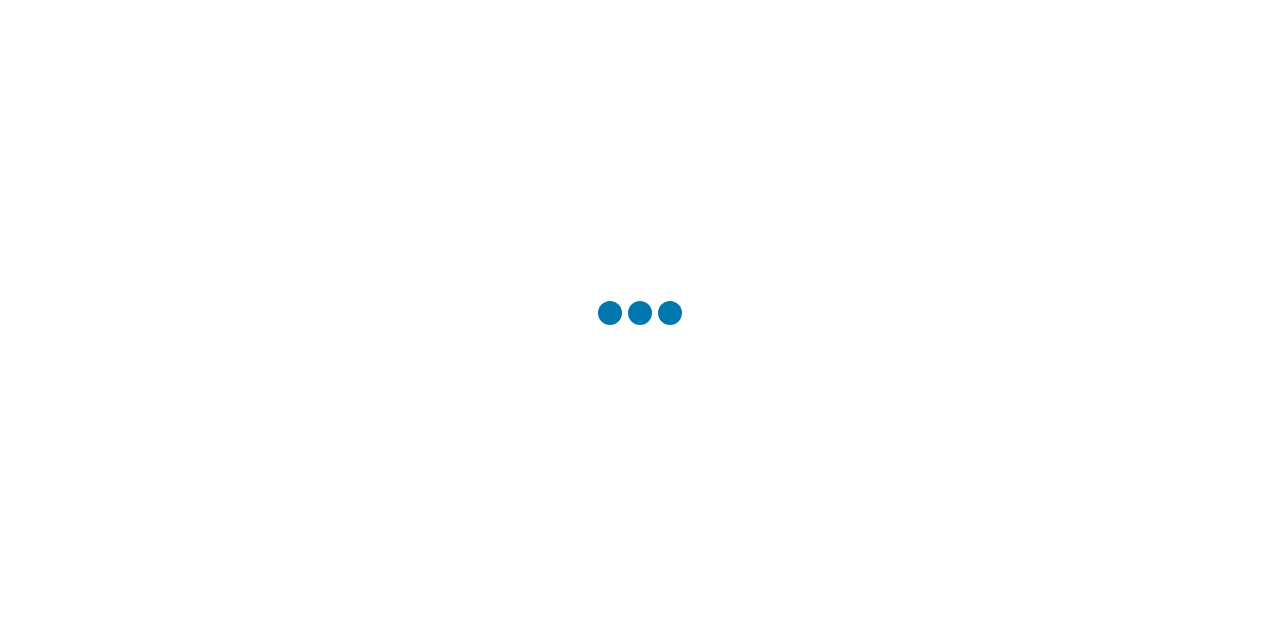 scroll, scrollTop: 0, scrollLeft: 0, axis: both 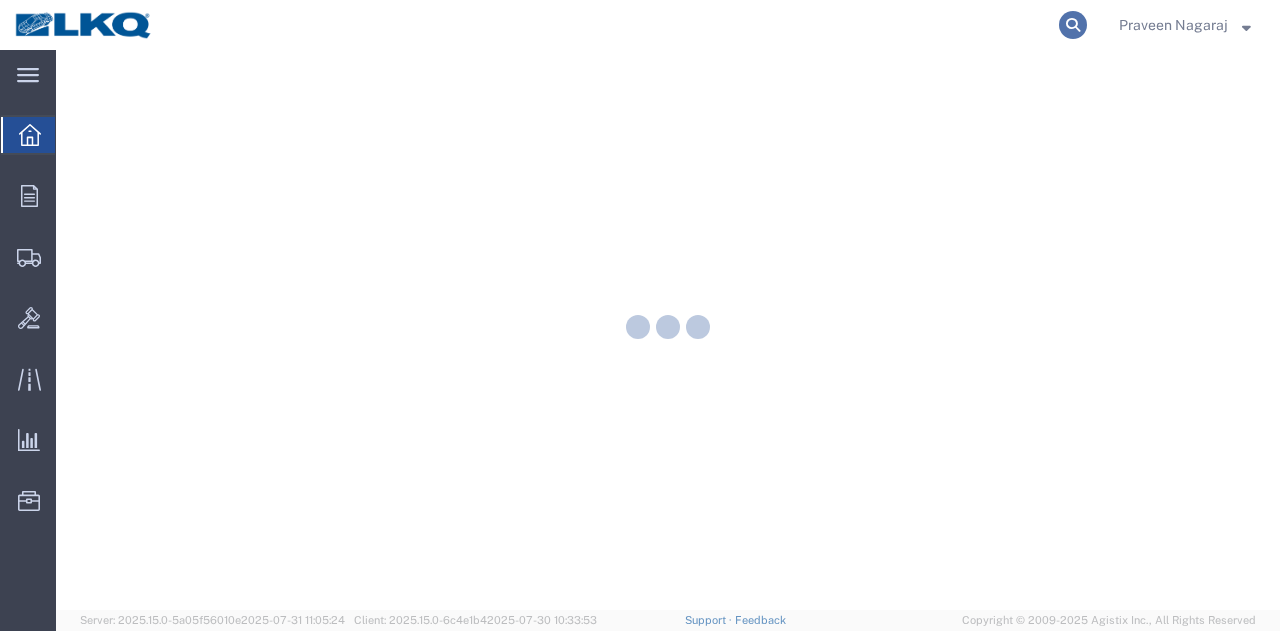 click 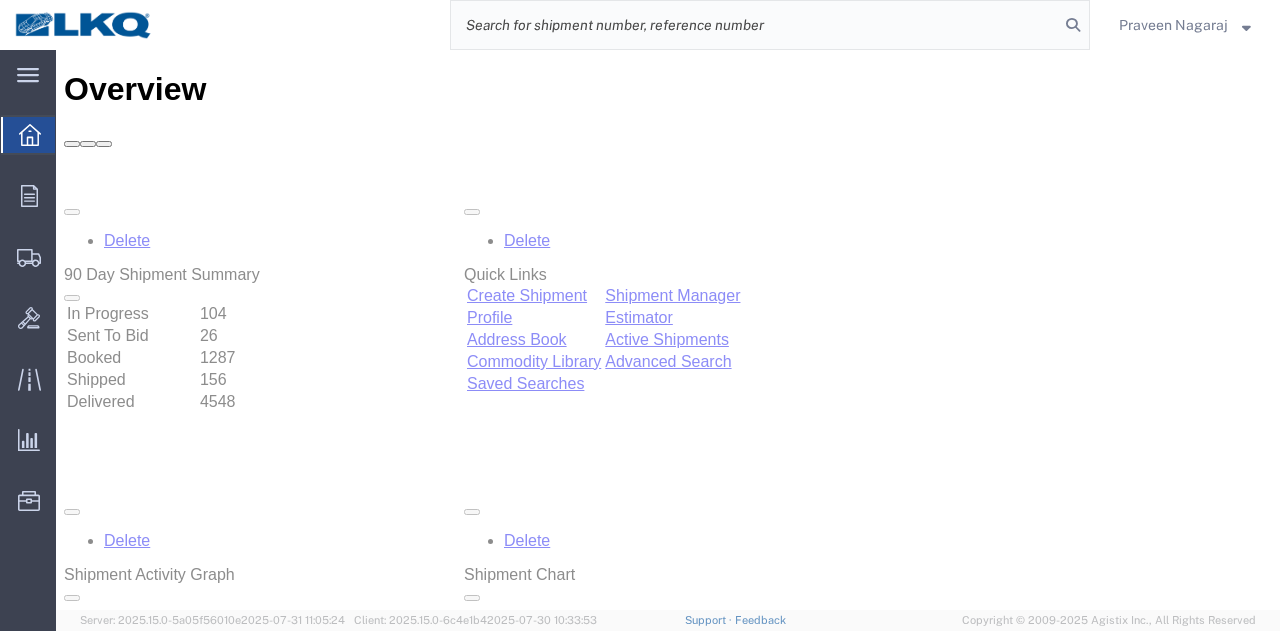 click 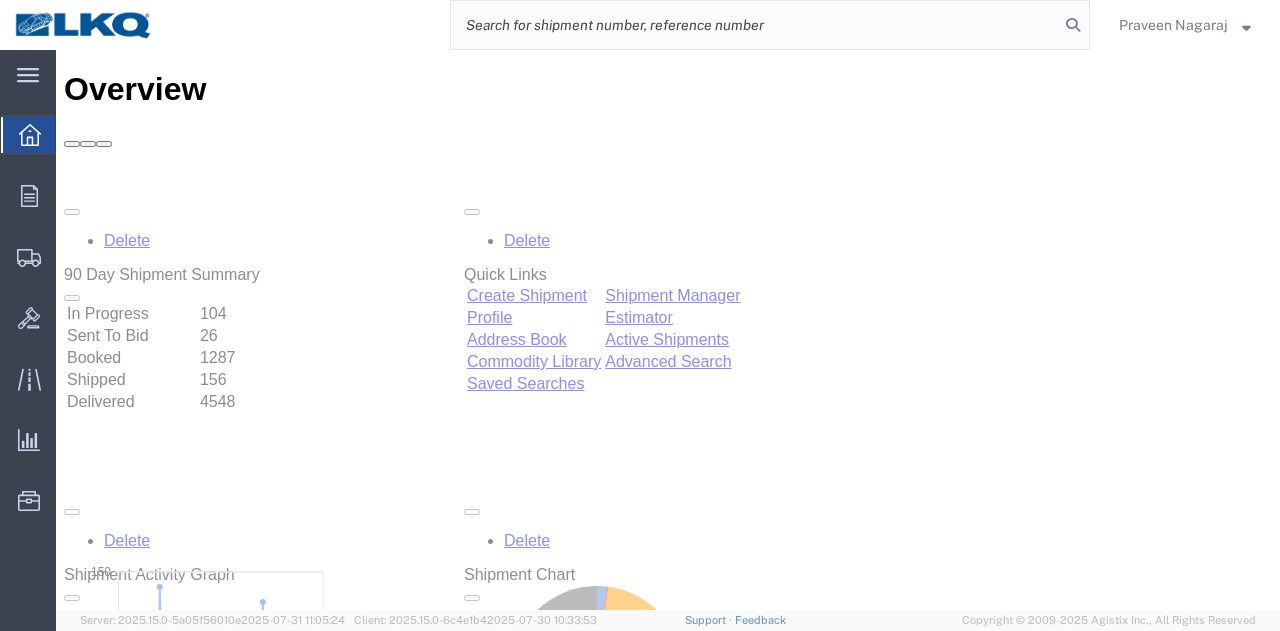 scroll, scrollTop: 0, scrollLeft: 0, axis: both 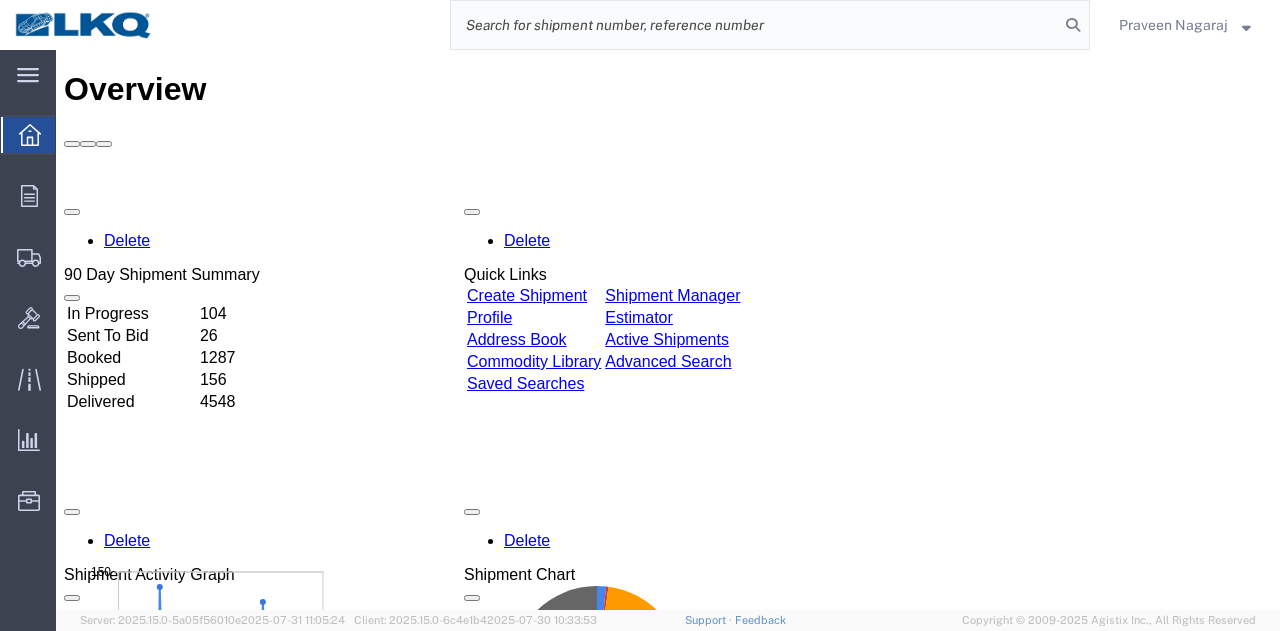 paste on "55874458" 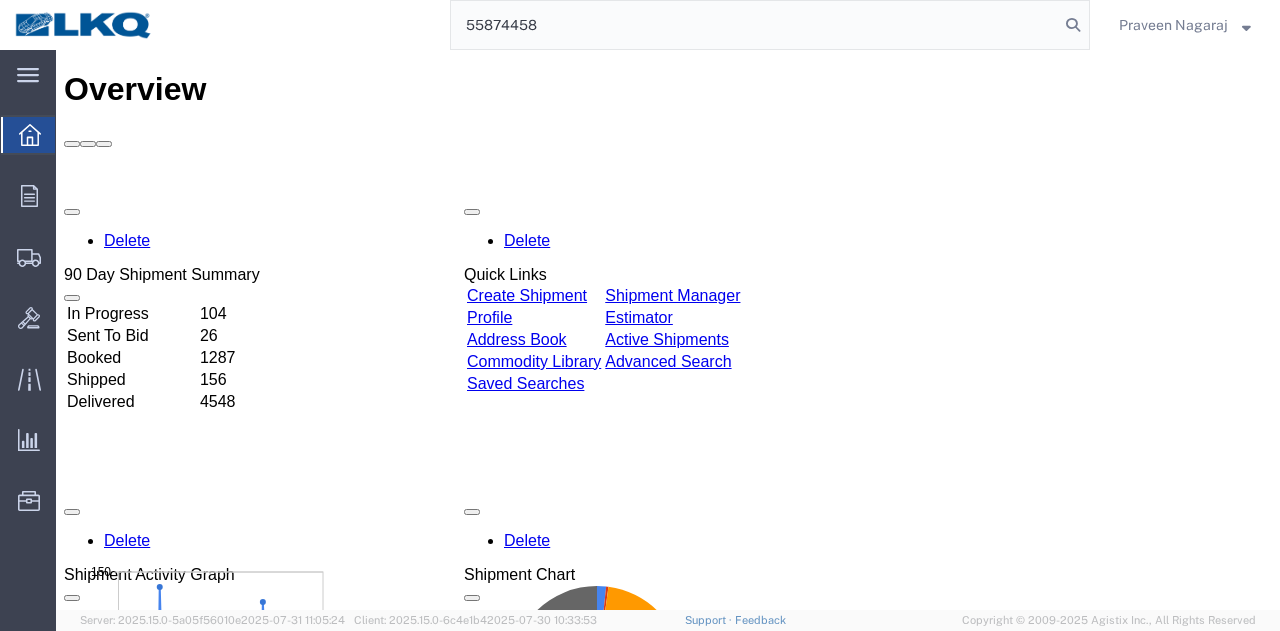 type on "55874458" 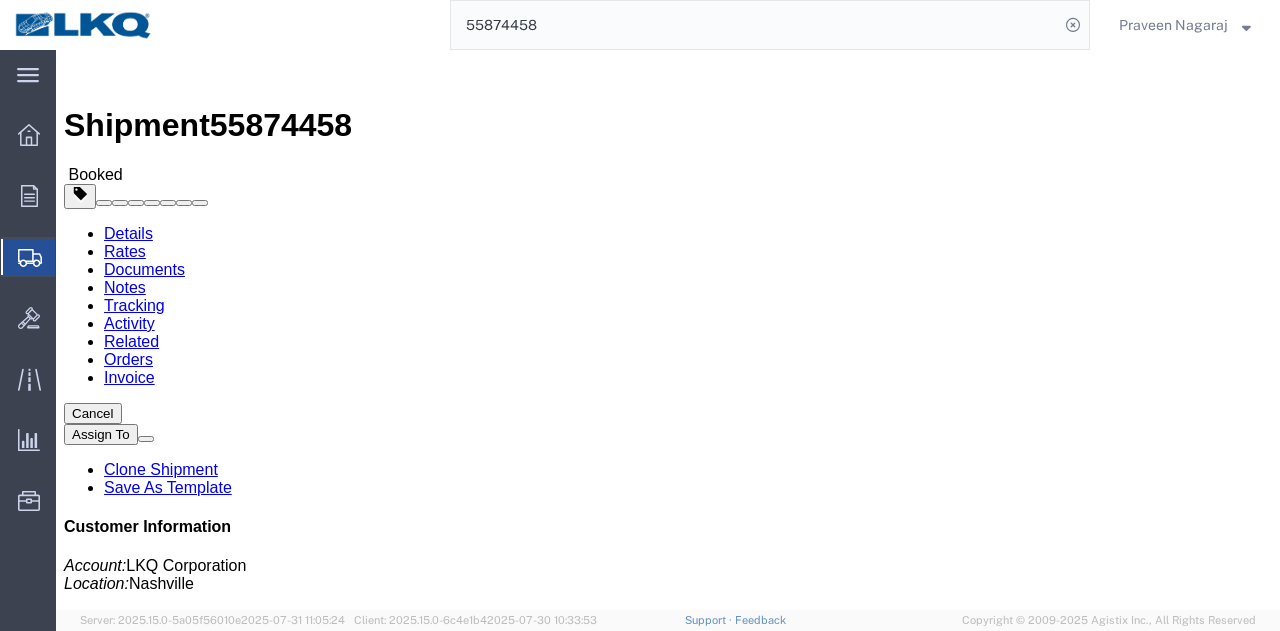 click on "Rates" 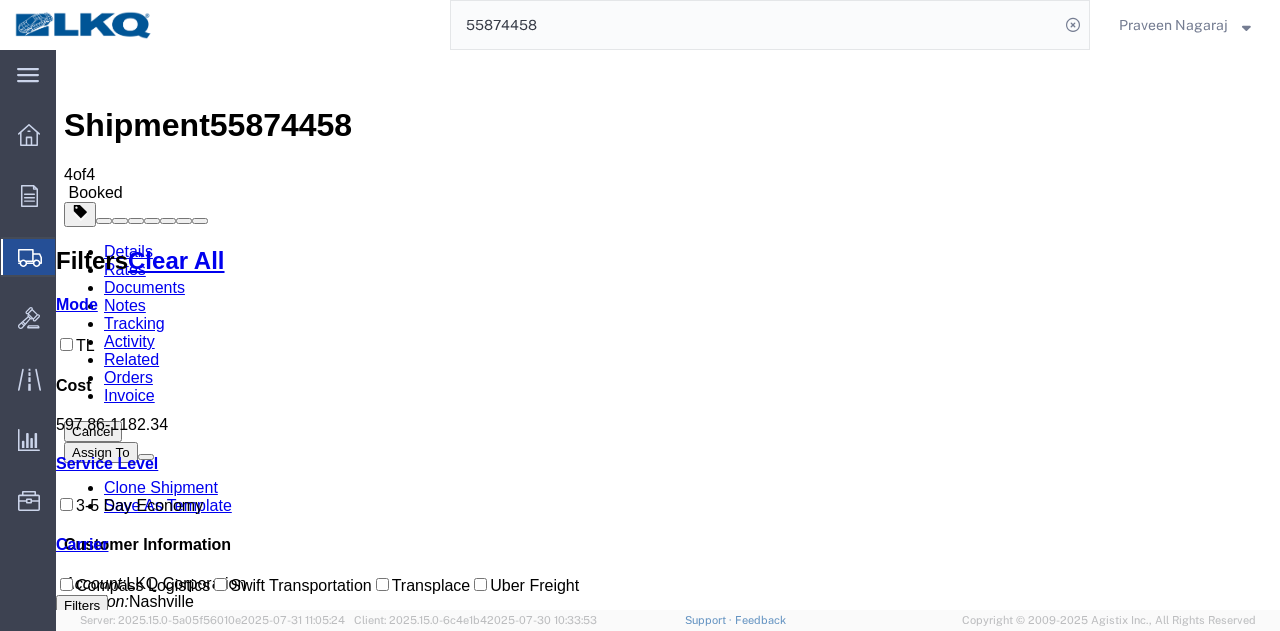 click on "Tracking" at bounding box center [134, 323] 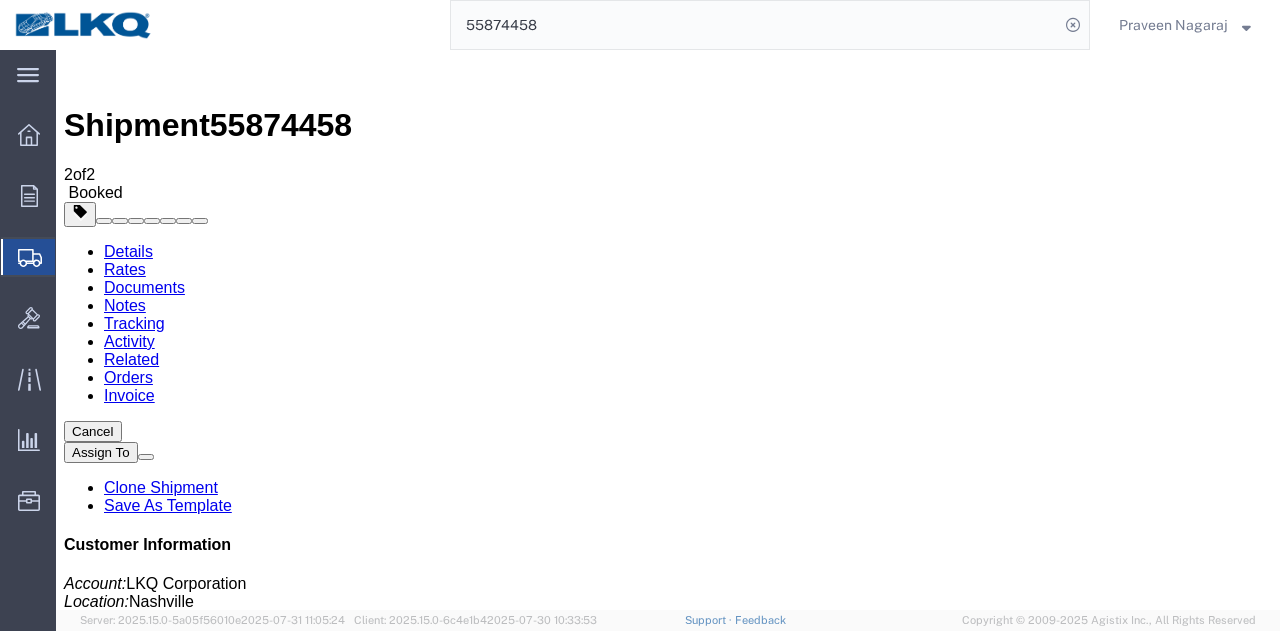 click on "Add New Tracking" at bounding box center [229, 1156] 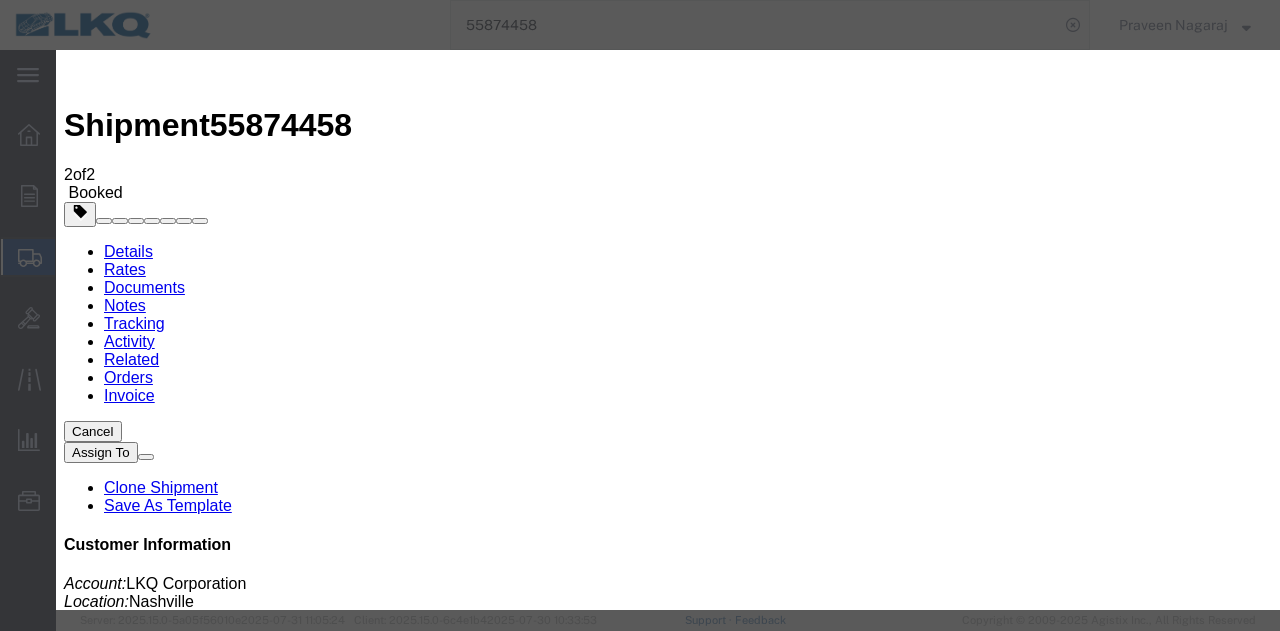 type on "08/02/2025" 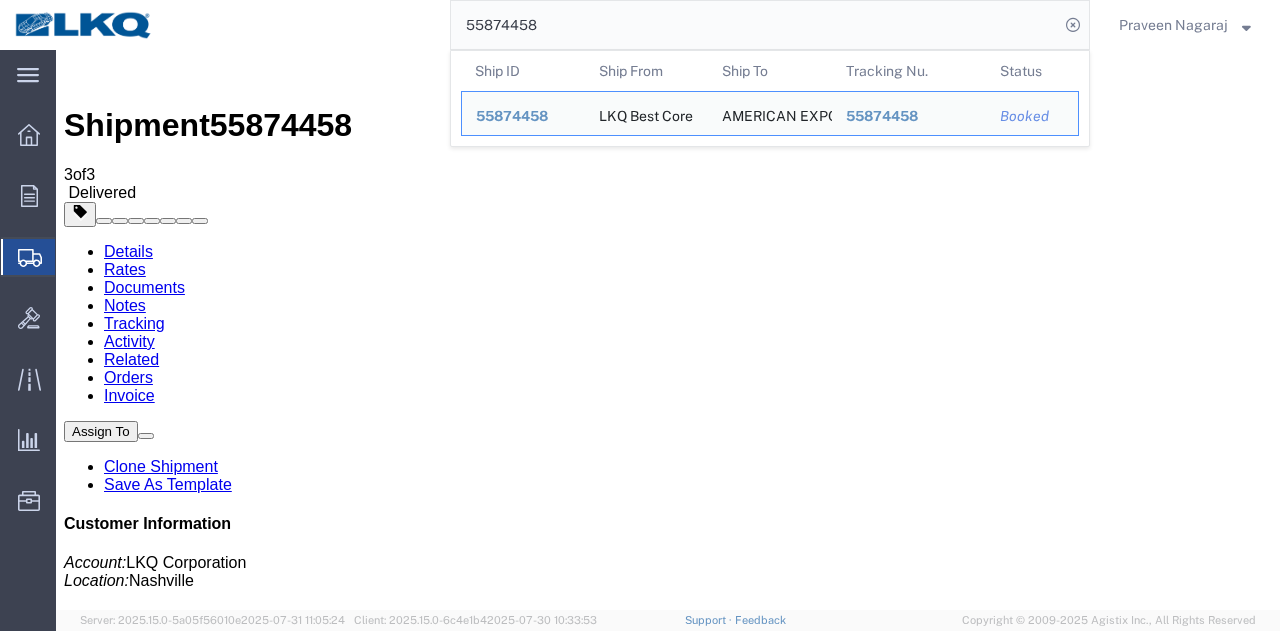 drag, startPoint x: 651, startPoint y: 39, endPoint x: 370, endPoint y: 41, distance: 281.0071 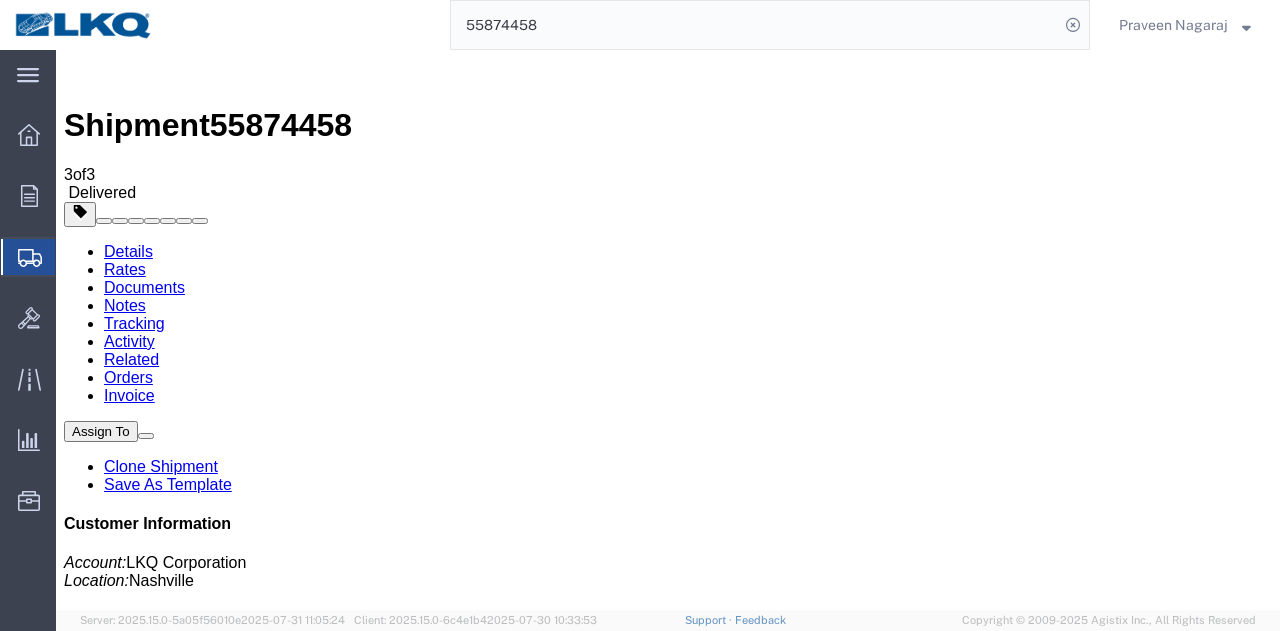paste on "965974" 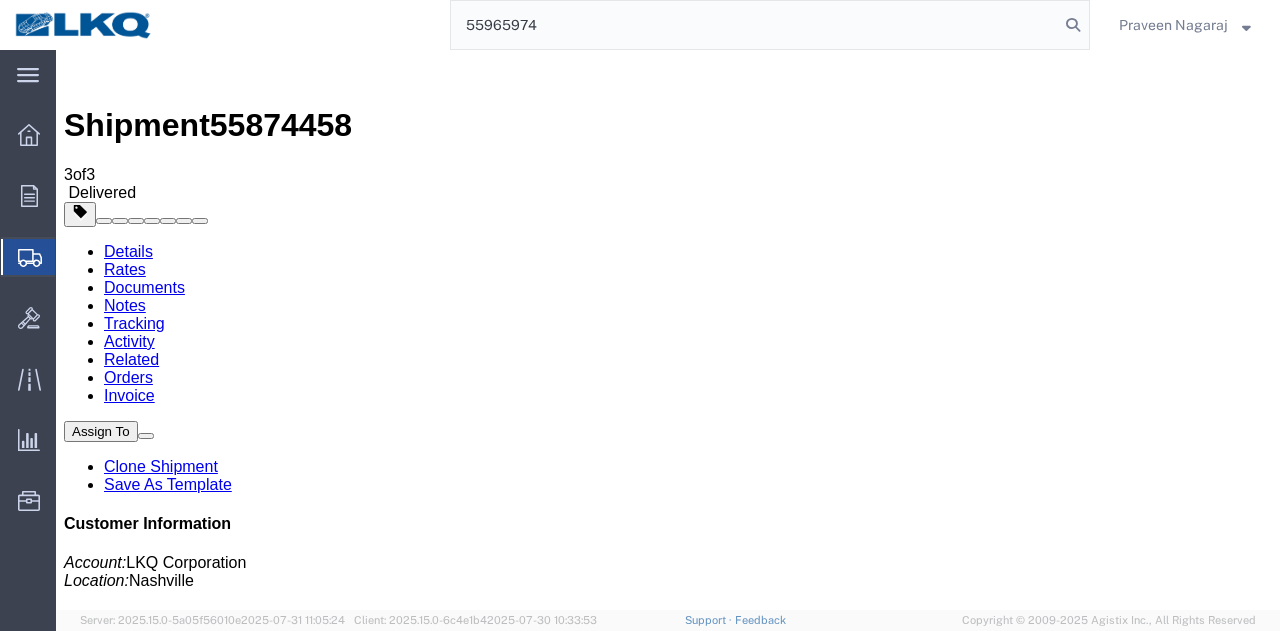 type on "55965974" 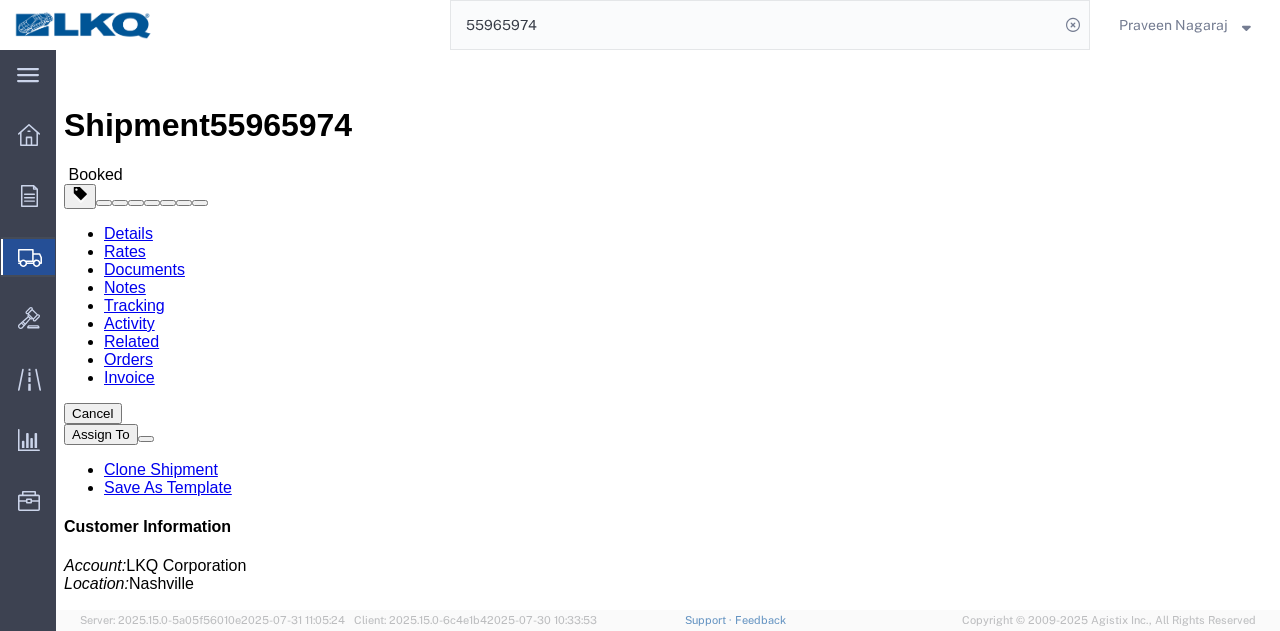 click on "Rates" 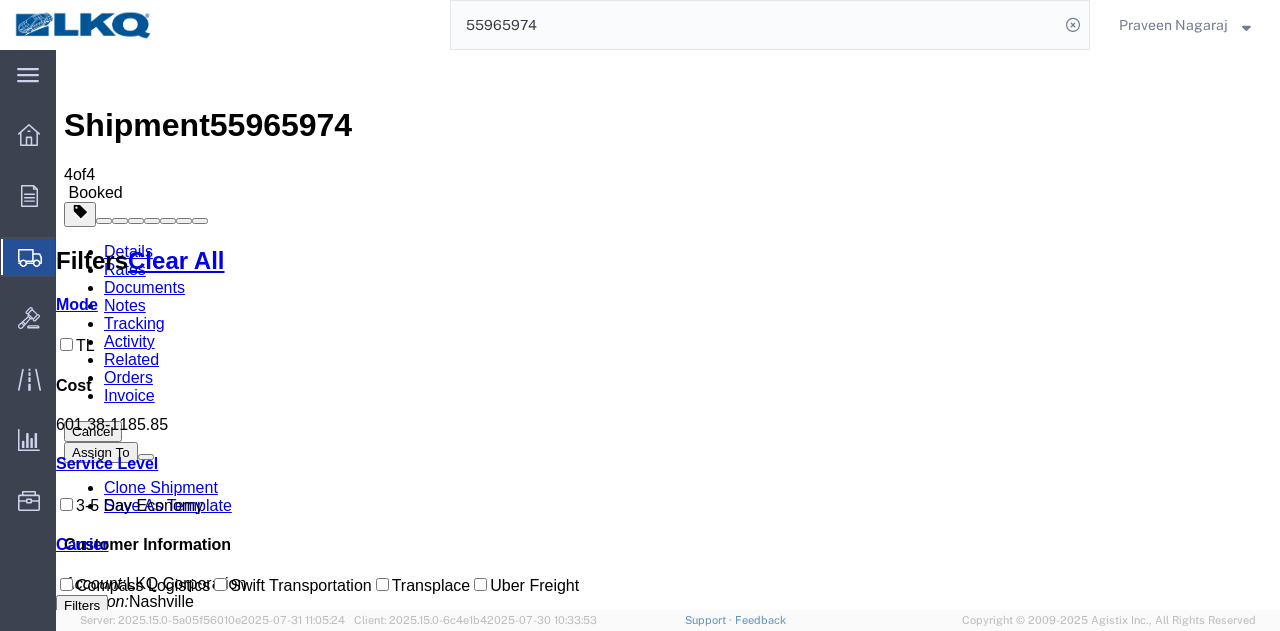 click on "Tracking" at bounding box center (134, 323) 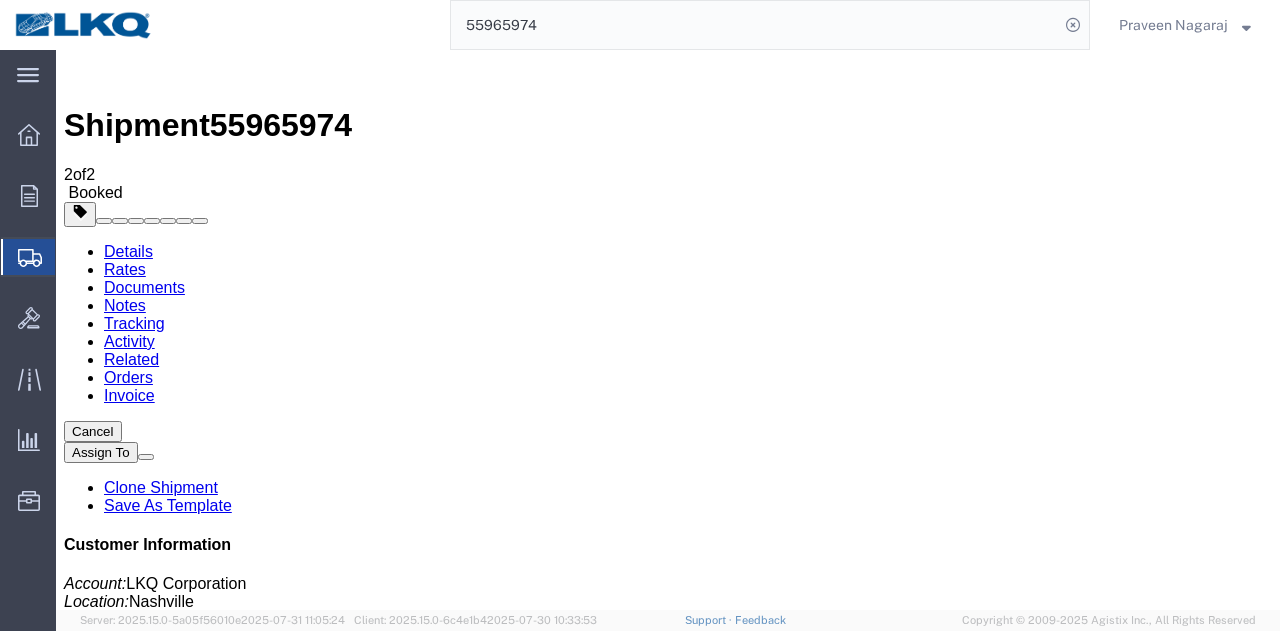 click on "Add New Tracking" at bounding box center (229, 1156) 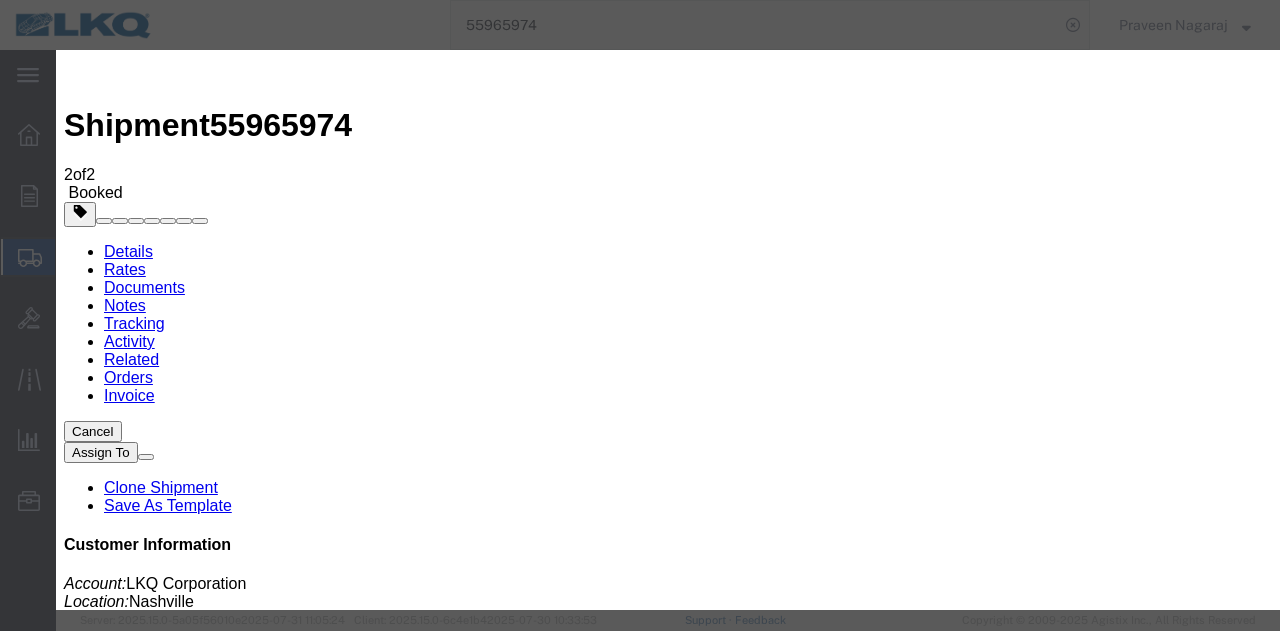 type on "08/02/2025" 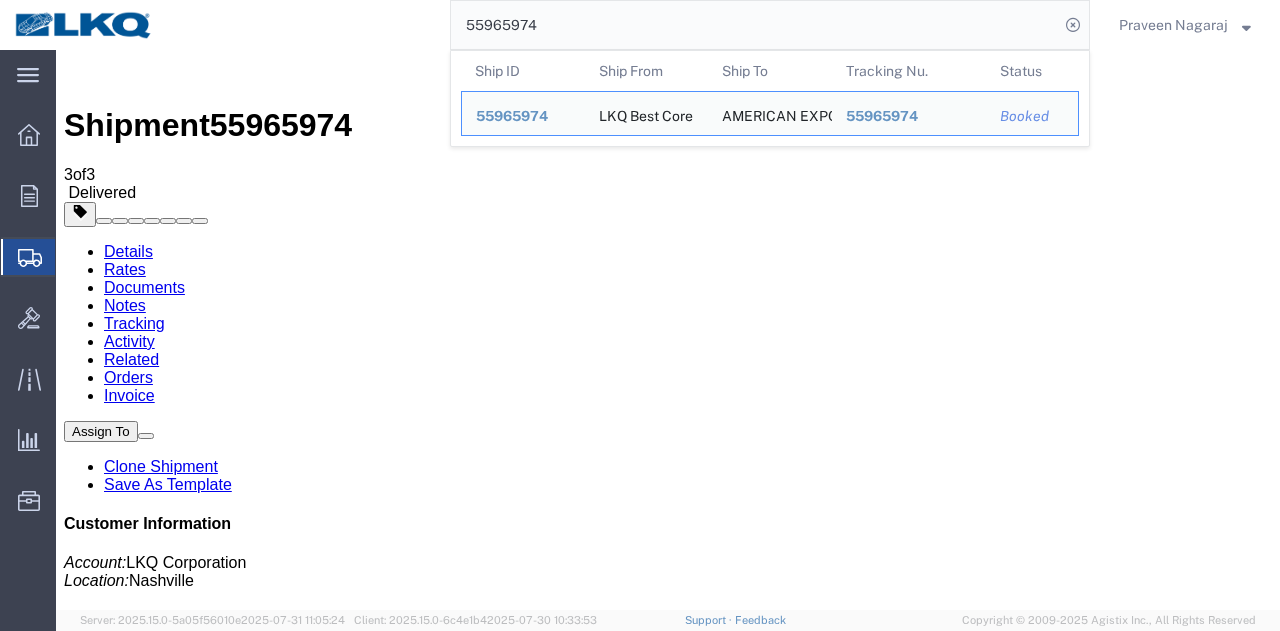 drag, startPoint x: 608, startPoint y: 34, endPoint x: 917, endPoint y: 25, distance: 309.13104 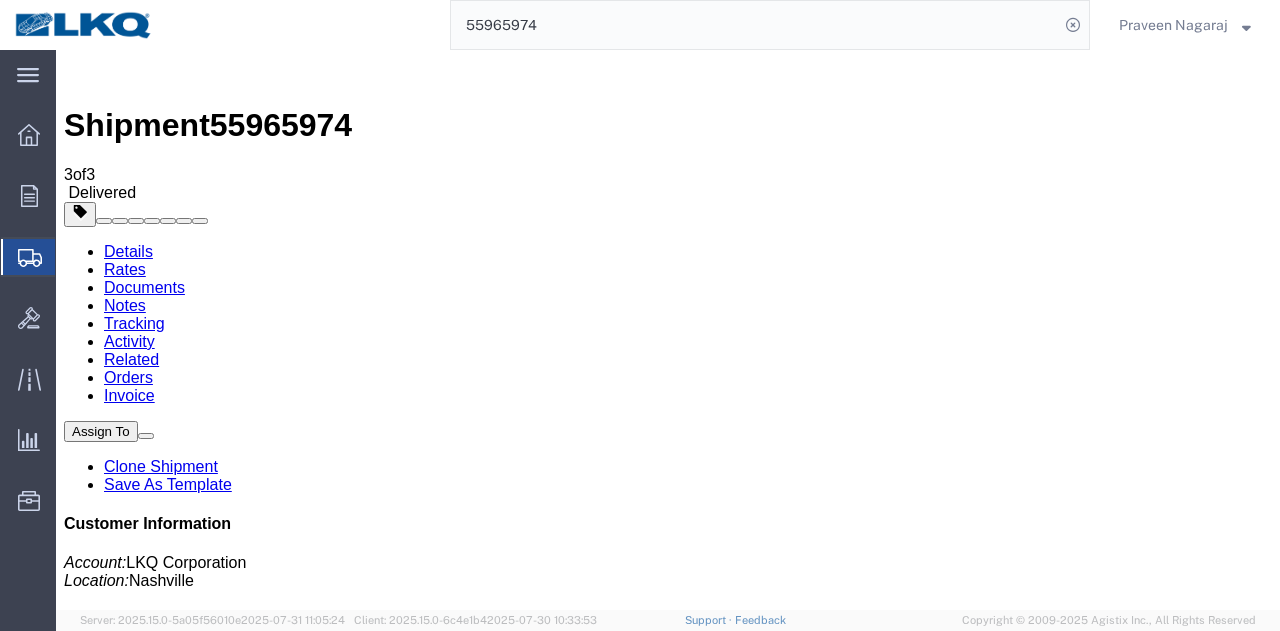 paste on "35062" 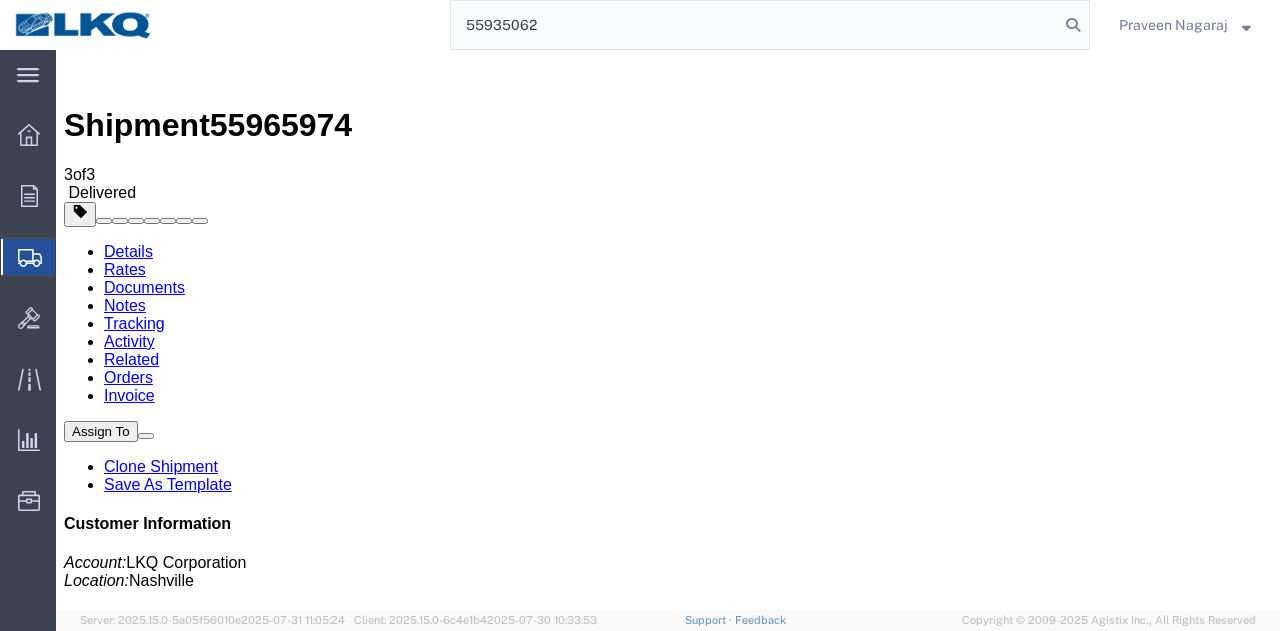 type on "55935062" 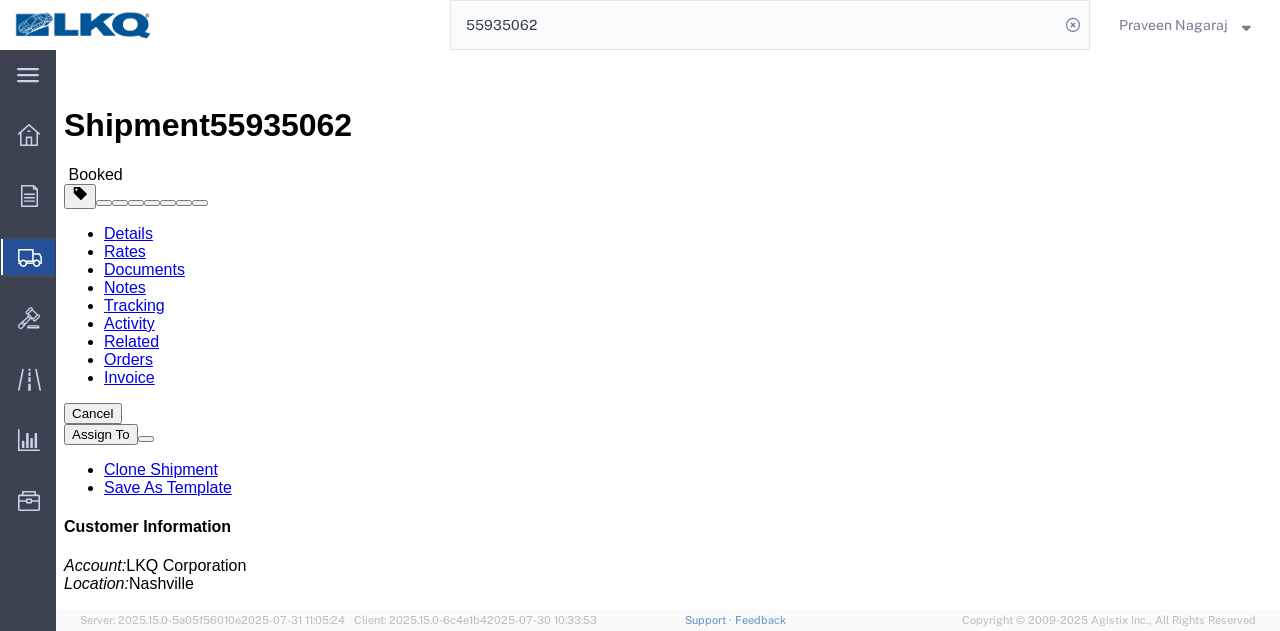 click on "Rates" 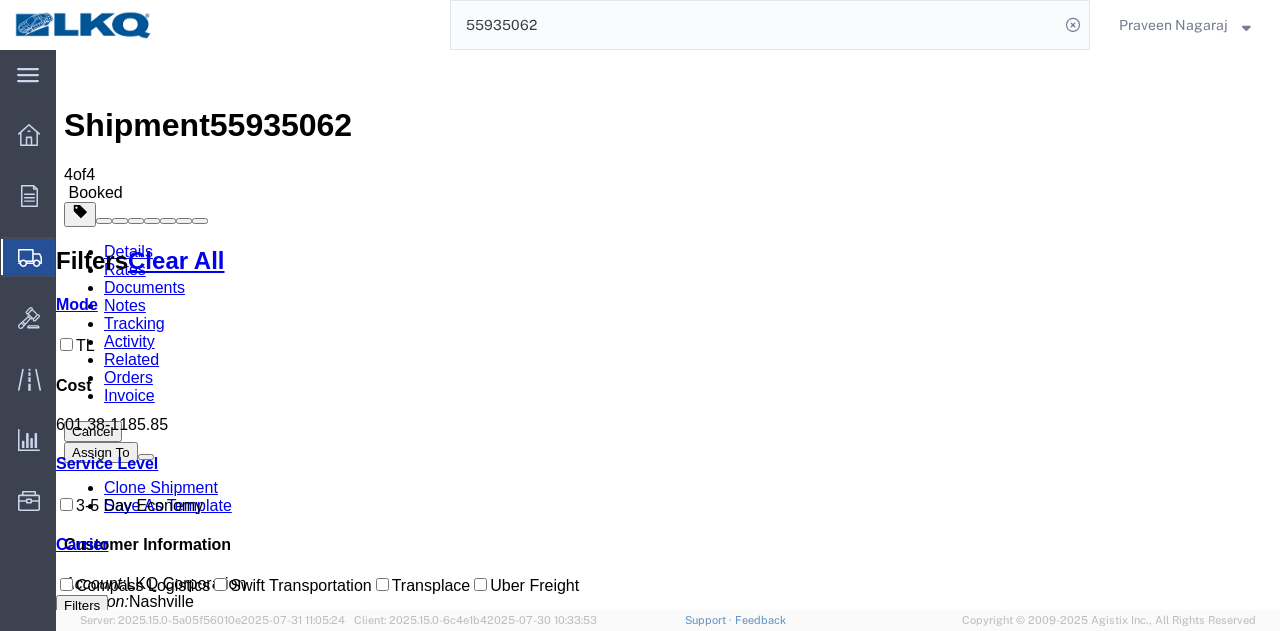 click on "Tracking" at bounding box center (134, 323) 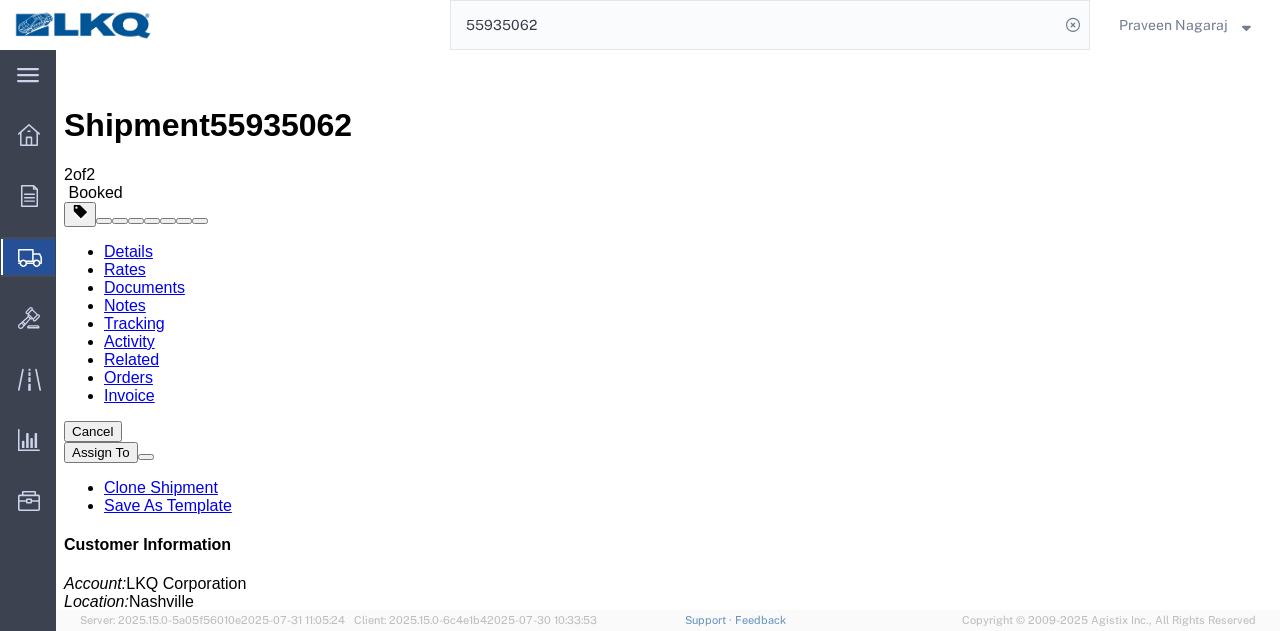 click on "Add New Tracking" at bounding box center (229, 1156) 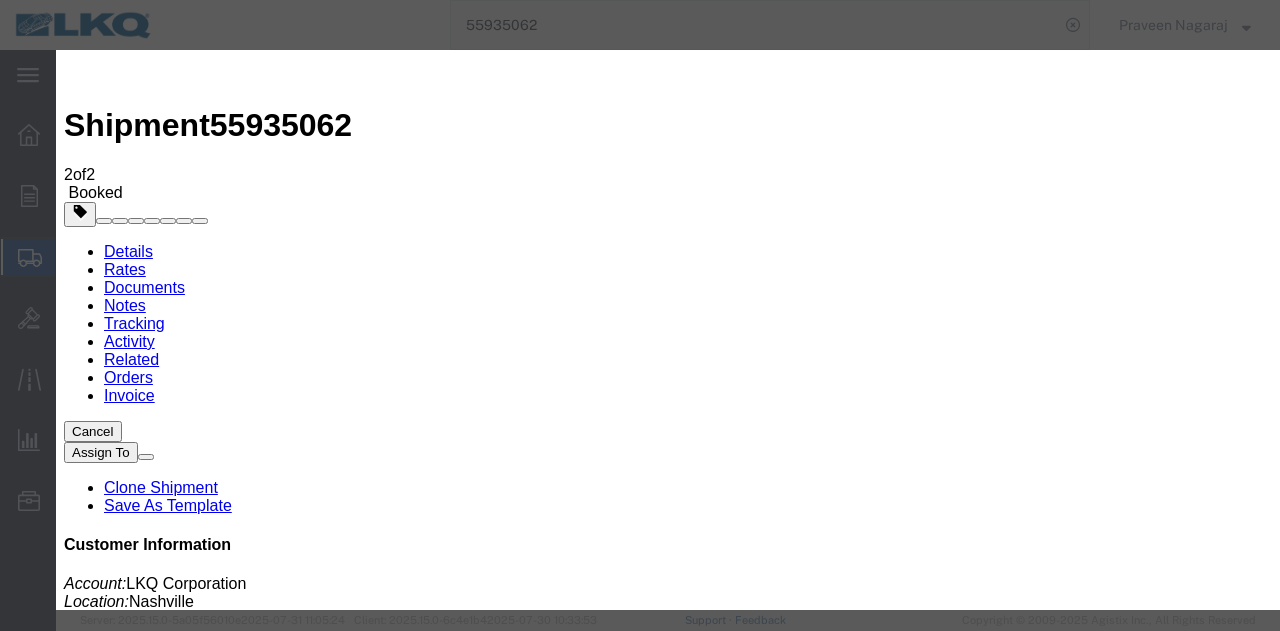 type on "08/02/2025" 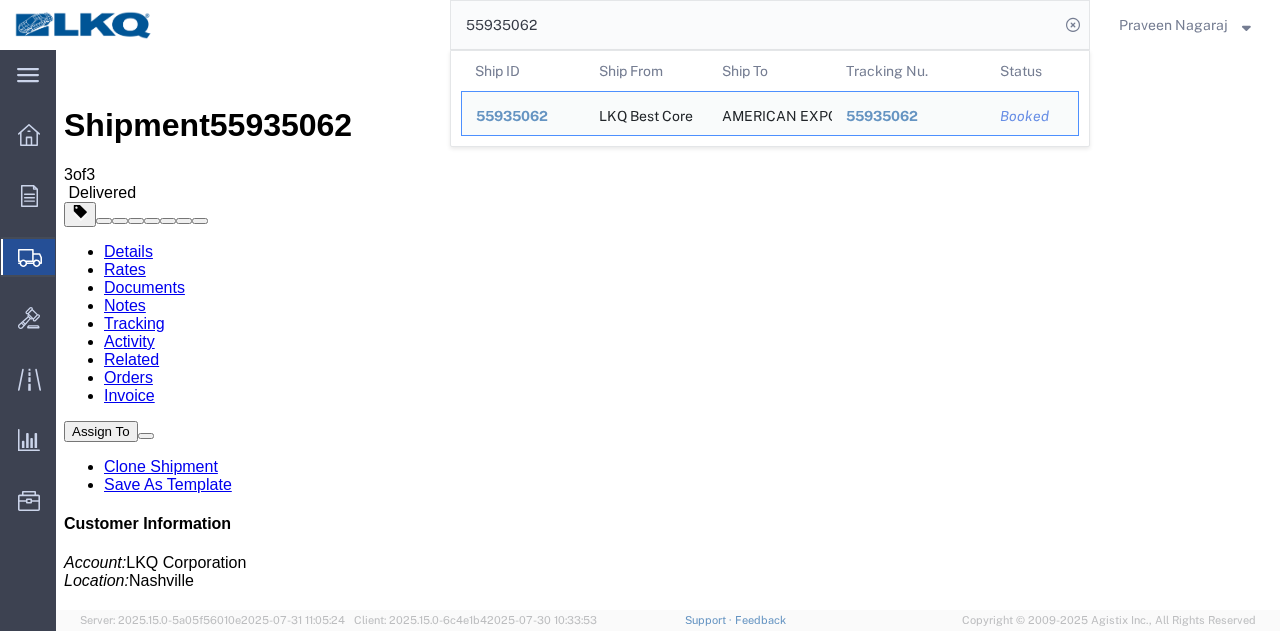 drag, startPoint x: 313, startPoint y: 36, endPoint x: 415, endPoint y: 44, distance: 102.31325 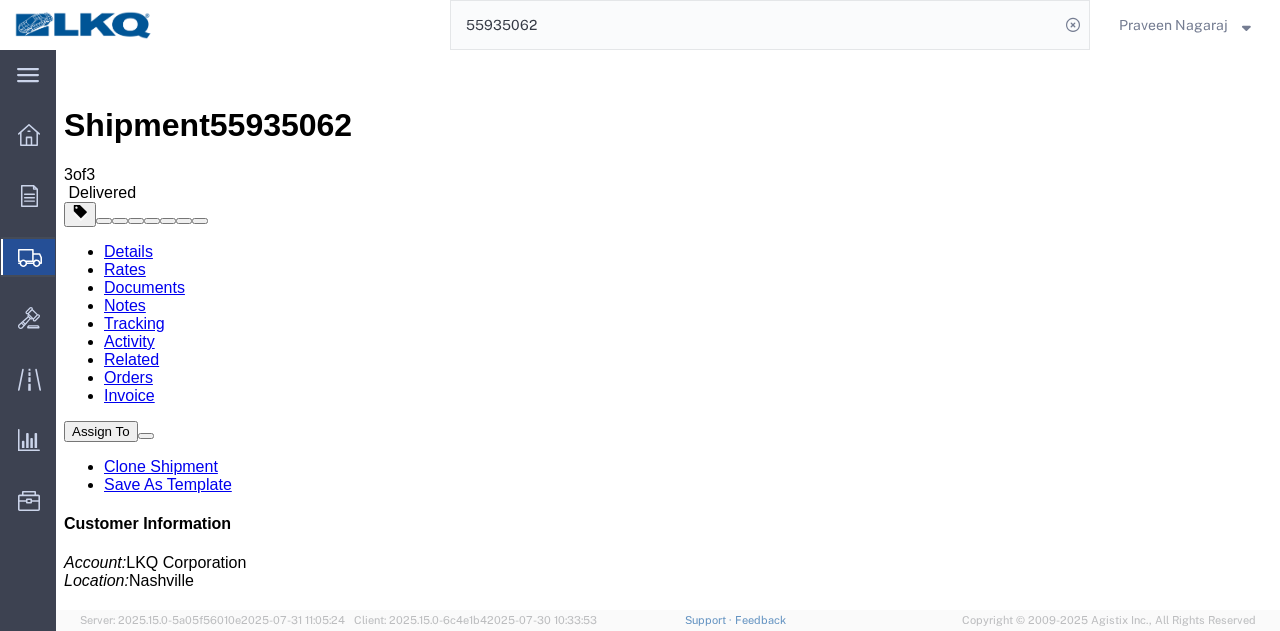 paste on "6249369" 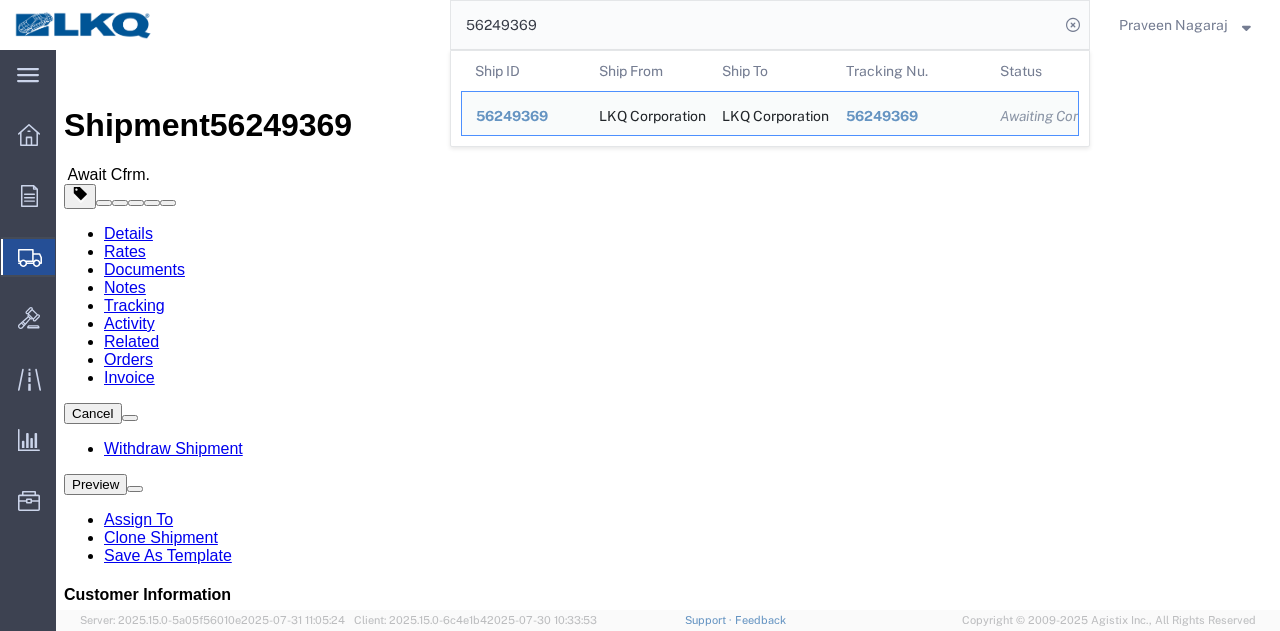 drag, startPoint x: 488, startPoint y: 39, endPoint x: 396, endPoint y: 46, distance: 92.26592 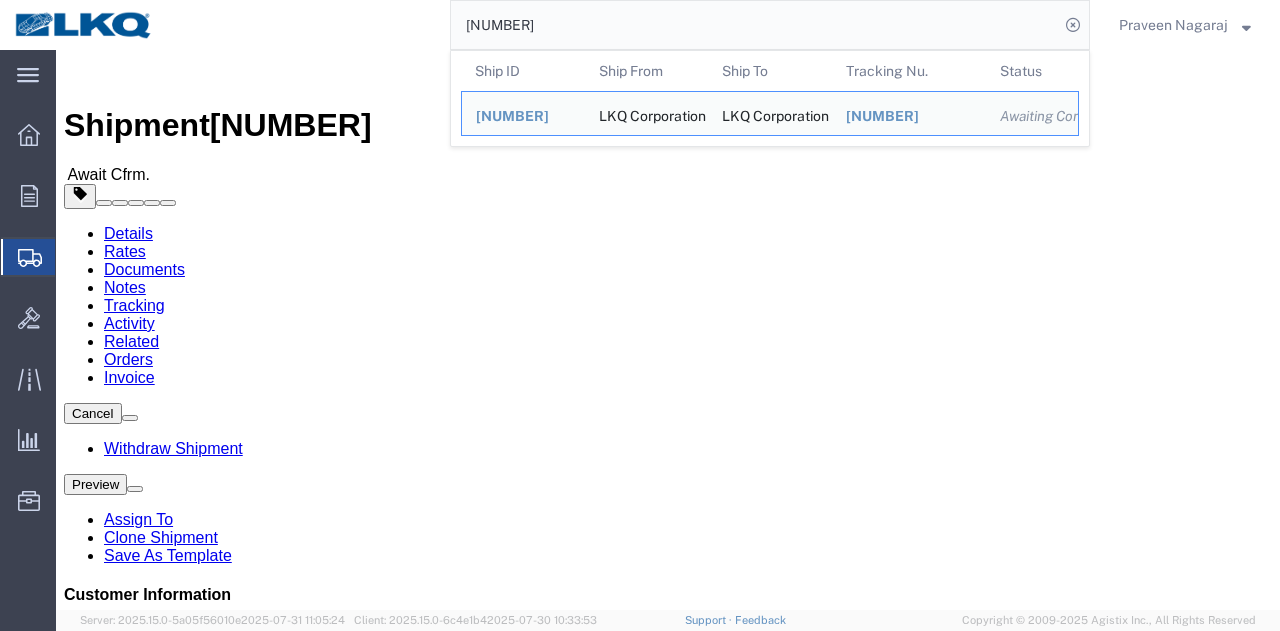 click on "Rates" 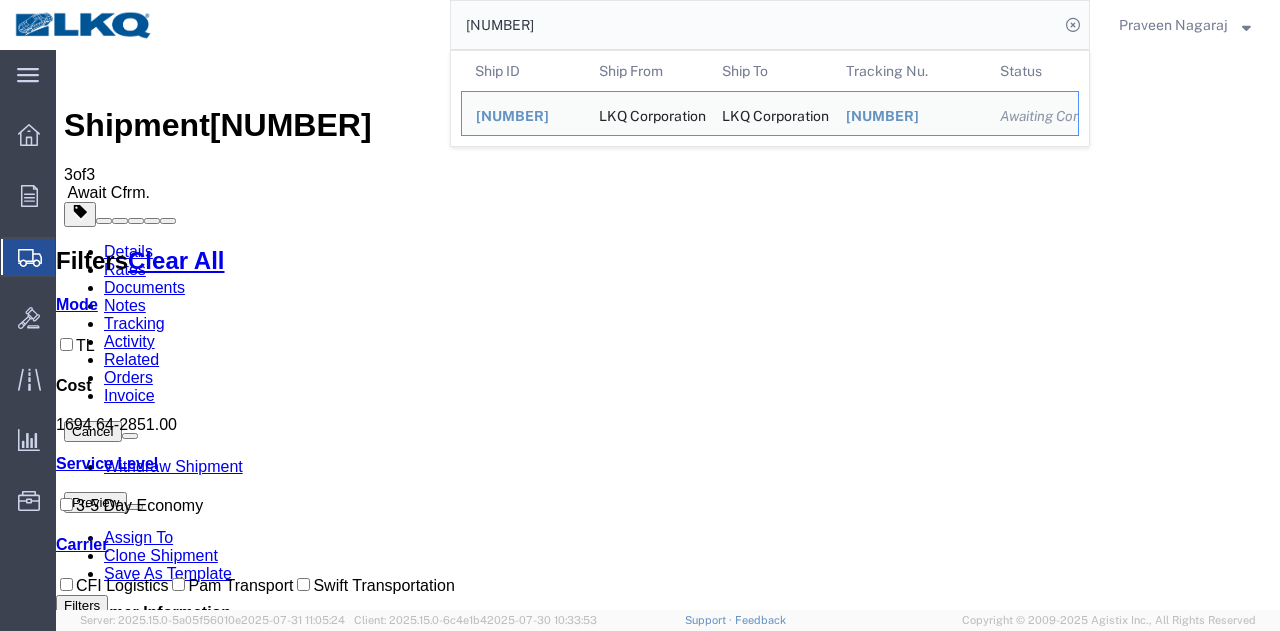 drag, startPoint x: 649, startPoint y: 14, endPoint x: 376, endPoint y: 45, distance: 274.75443 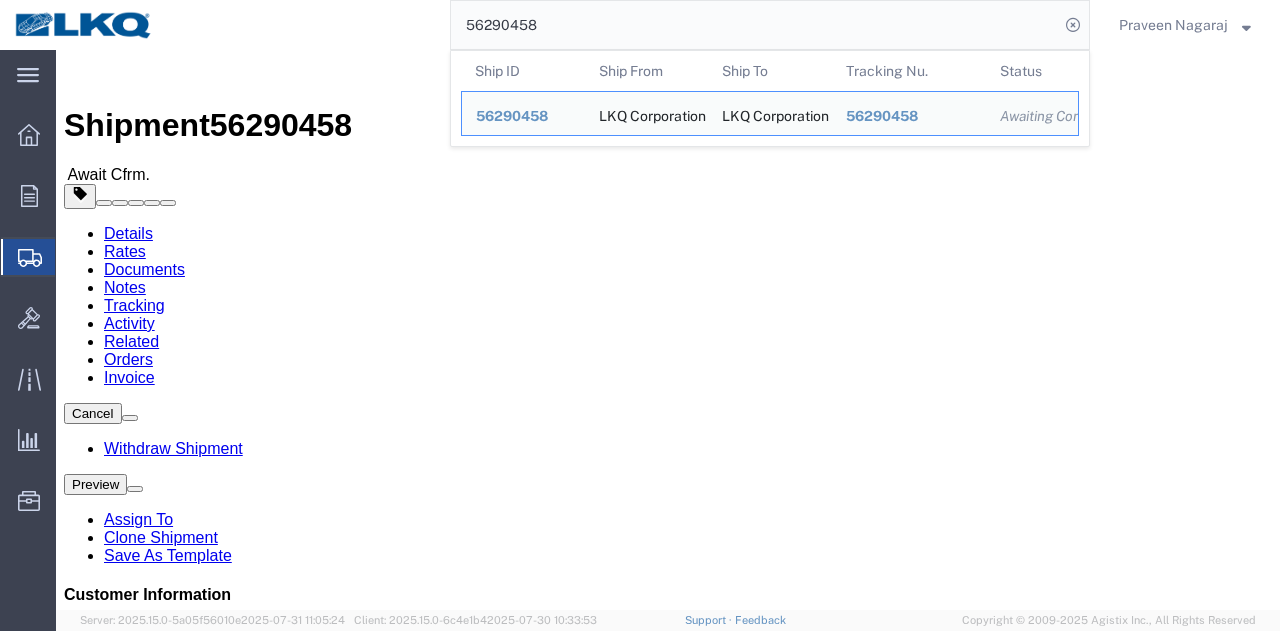 drag, startPoint x: 556, startPoint y: 21, endPoint x: 455, endPoint y: 21, distance: 101 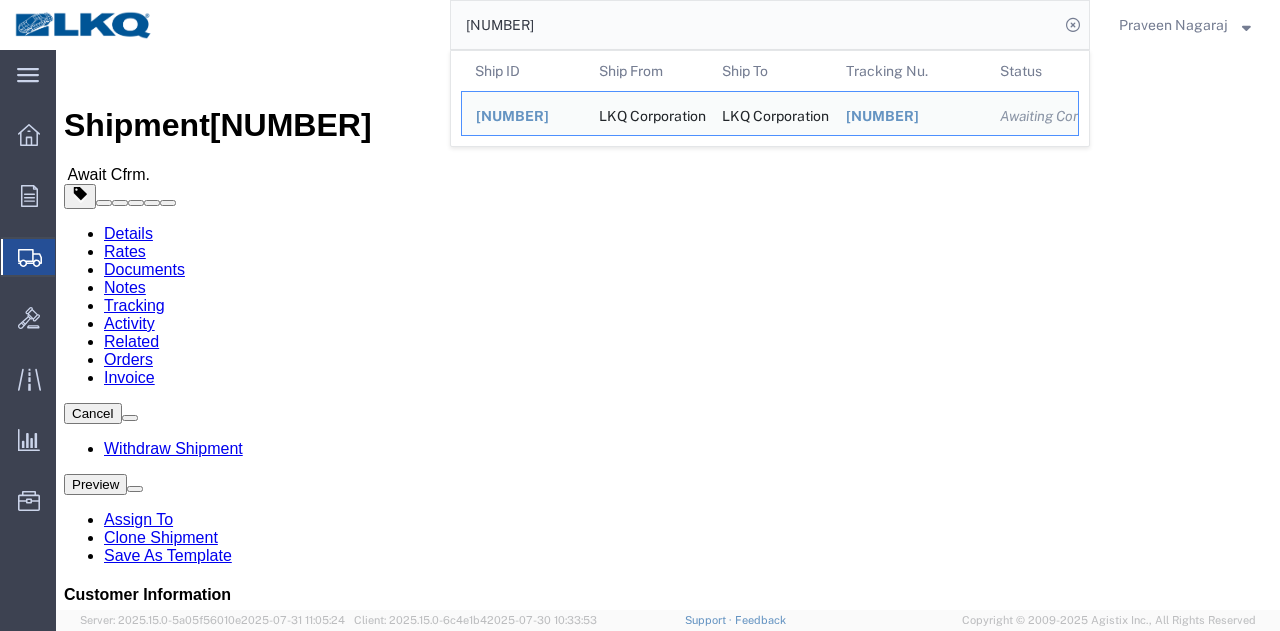 drag, startPoint x: 582, startPoint y: 11, endPoint x: 340, endPoint y: 28, distance: 242.59637 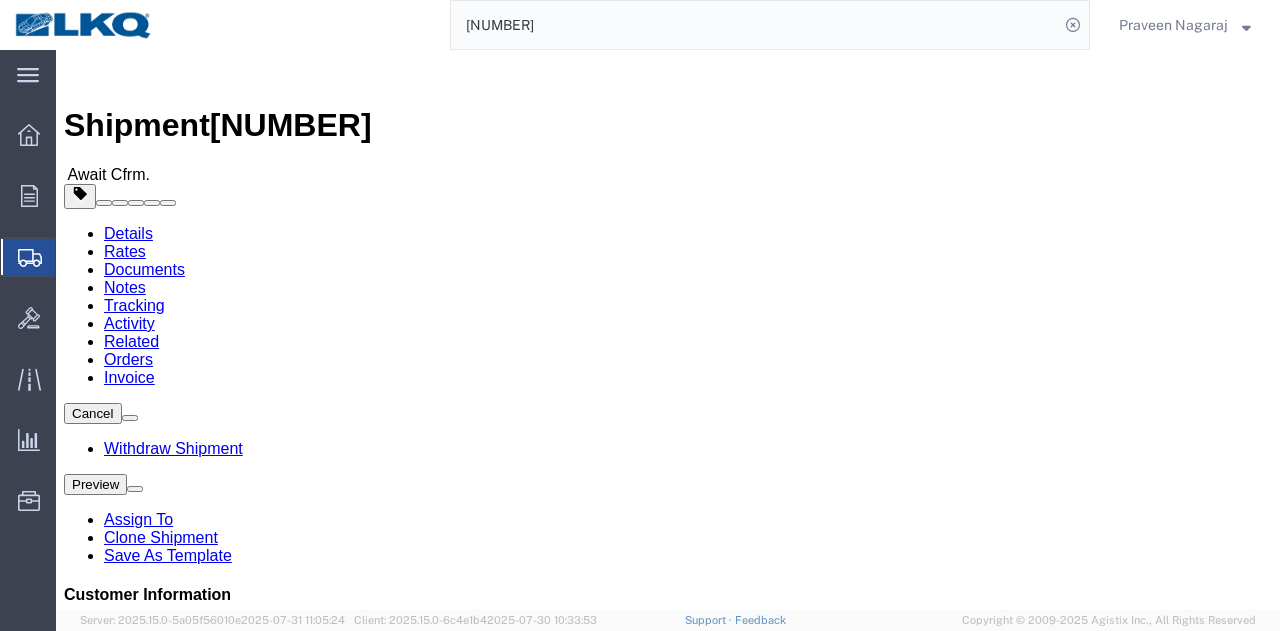paste on "5979521" 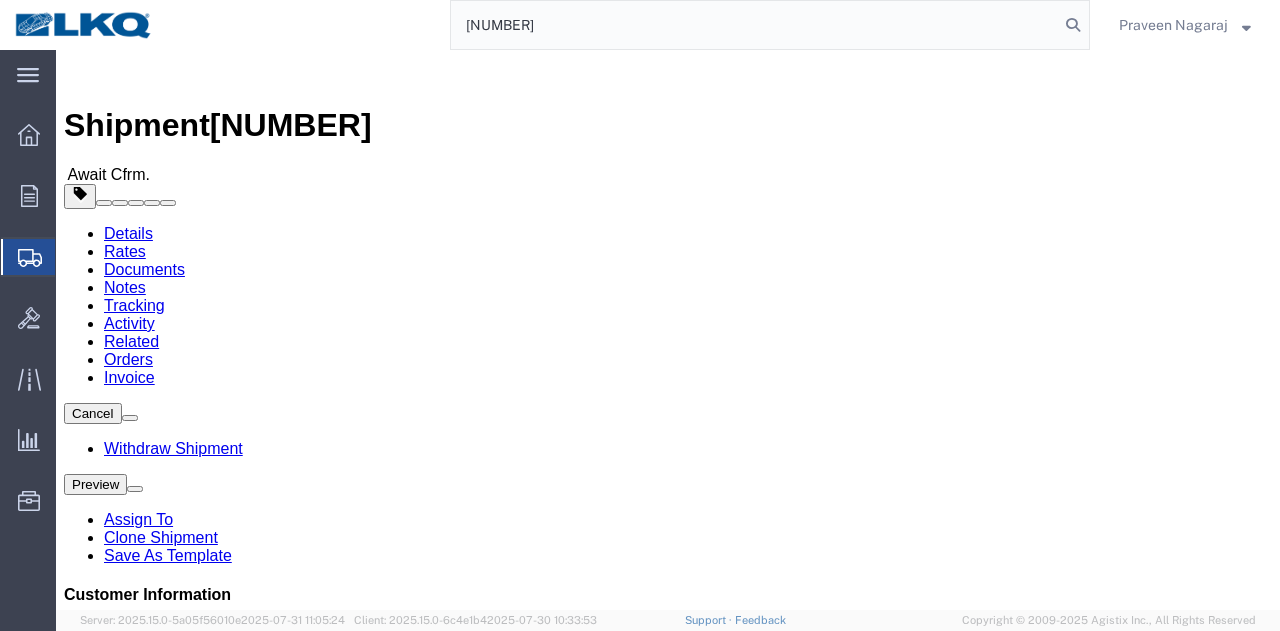 type on "[NUMBER]" 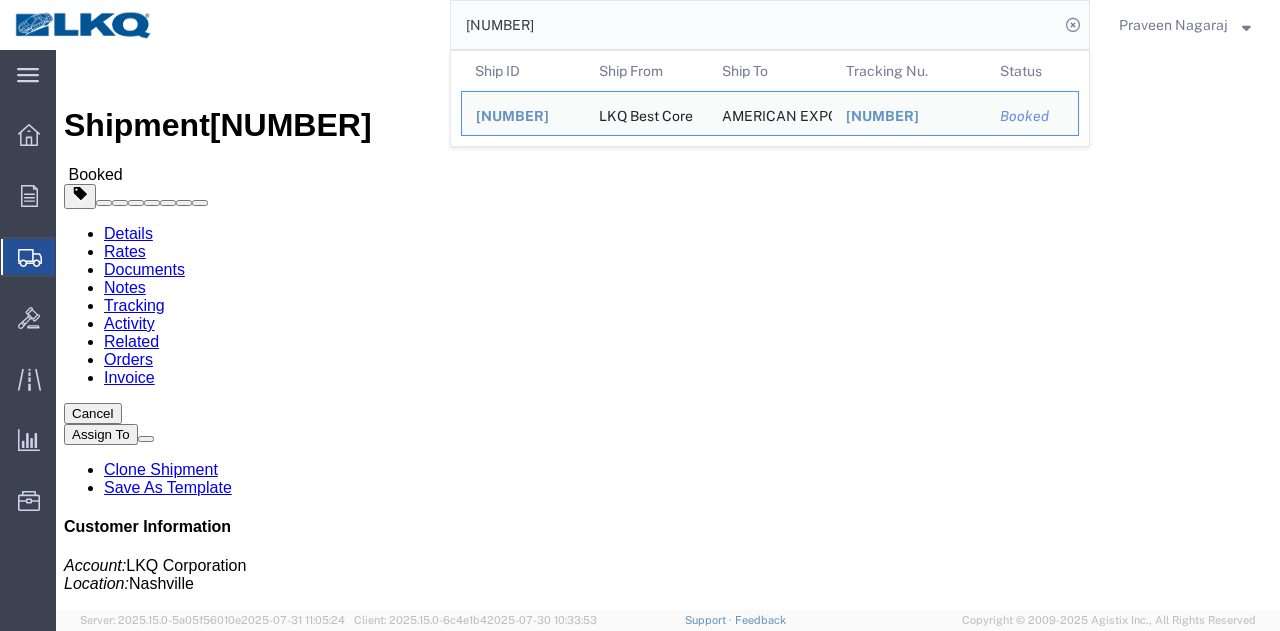 click on "Rates" 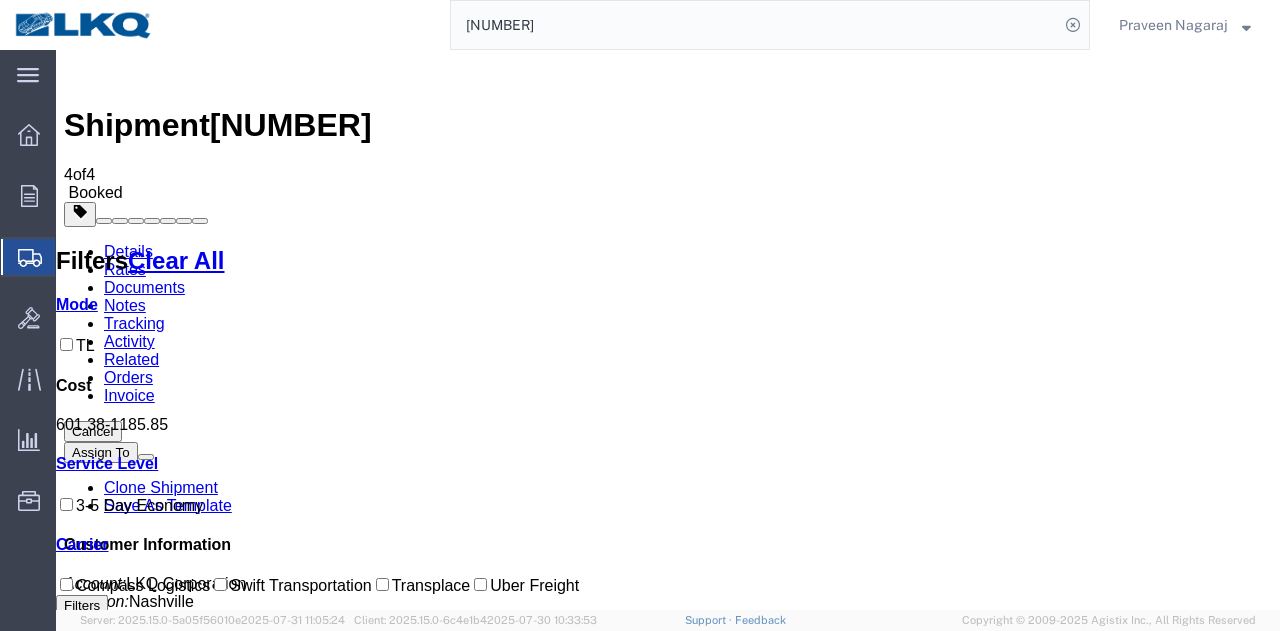 click on "Tracking" at bounding box center (134, 323) 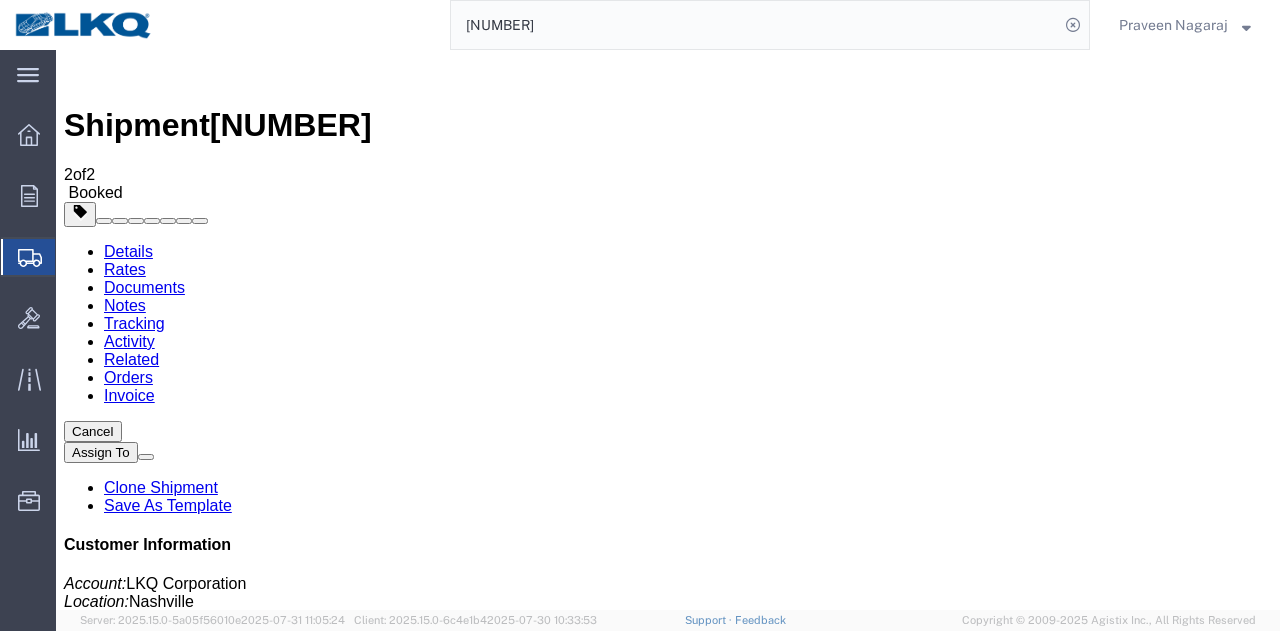 click on "Add New Tracking" at bounding box center (229, 1156) 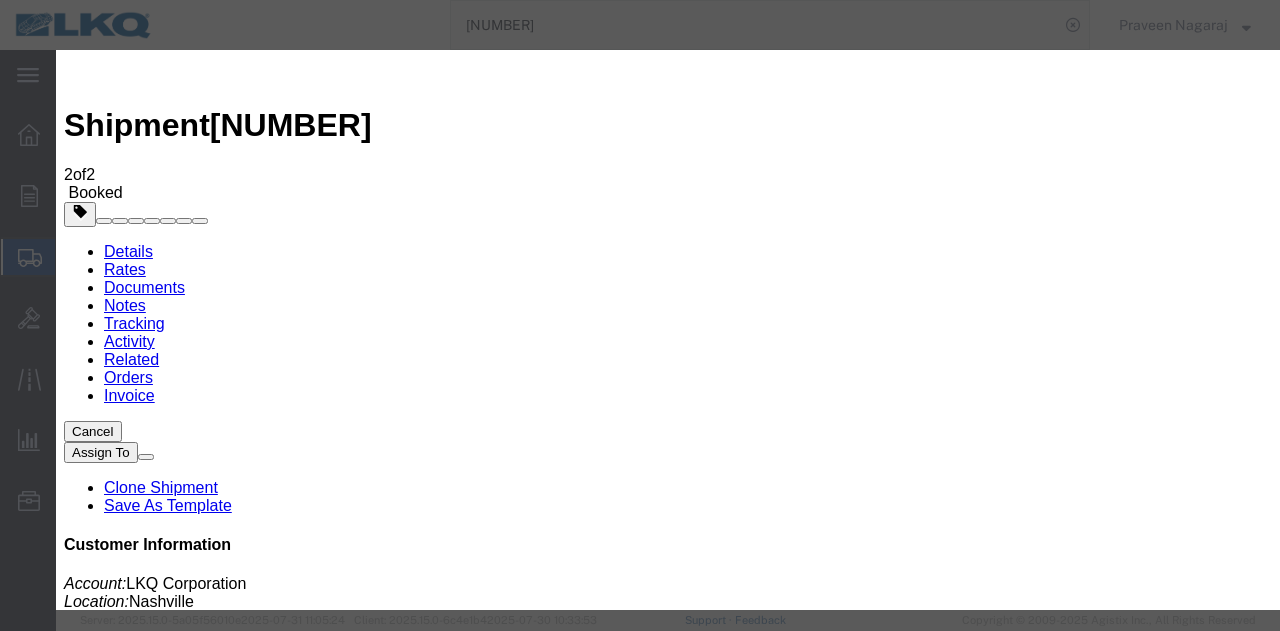 type on "08/02/2025" 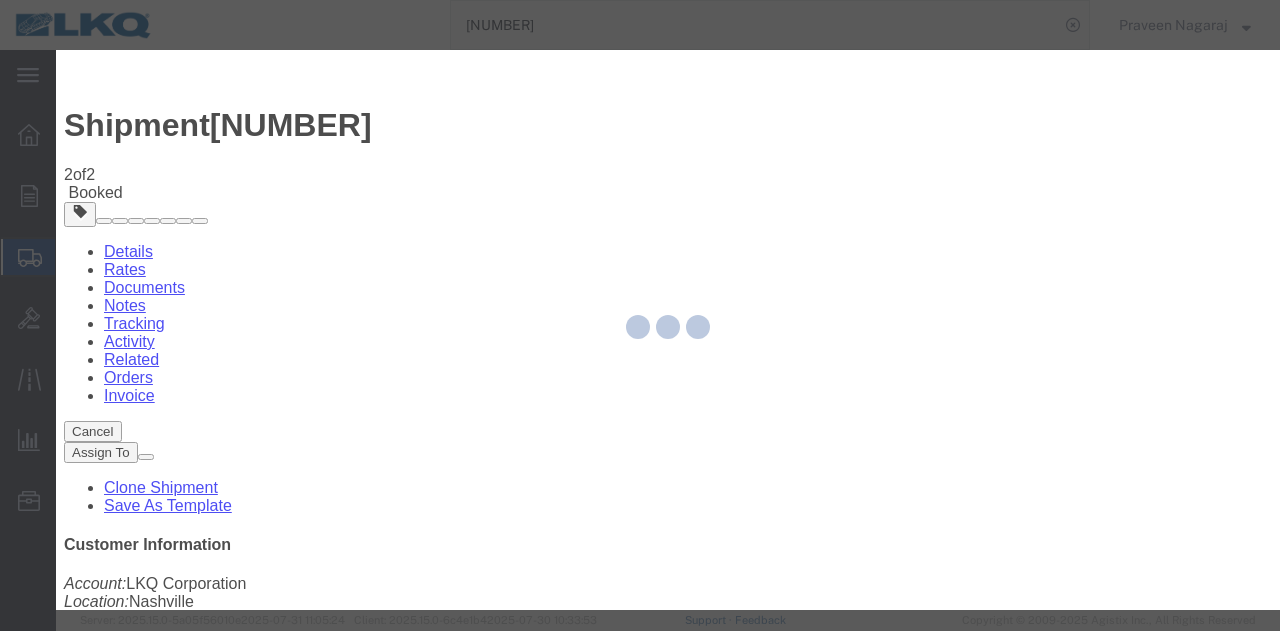 type 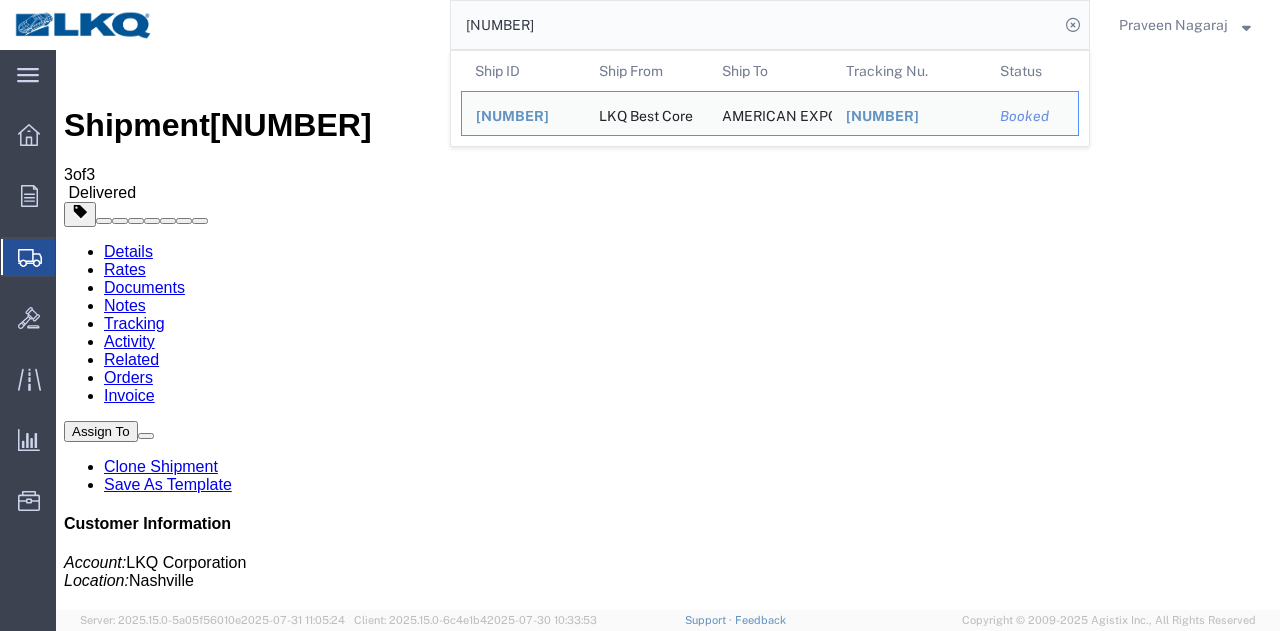 drag, startPoint x: 472, startPoint y: 31, endPoint x: 288, endPoint y: 39, distance: 184.17383 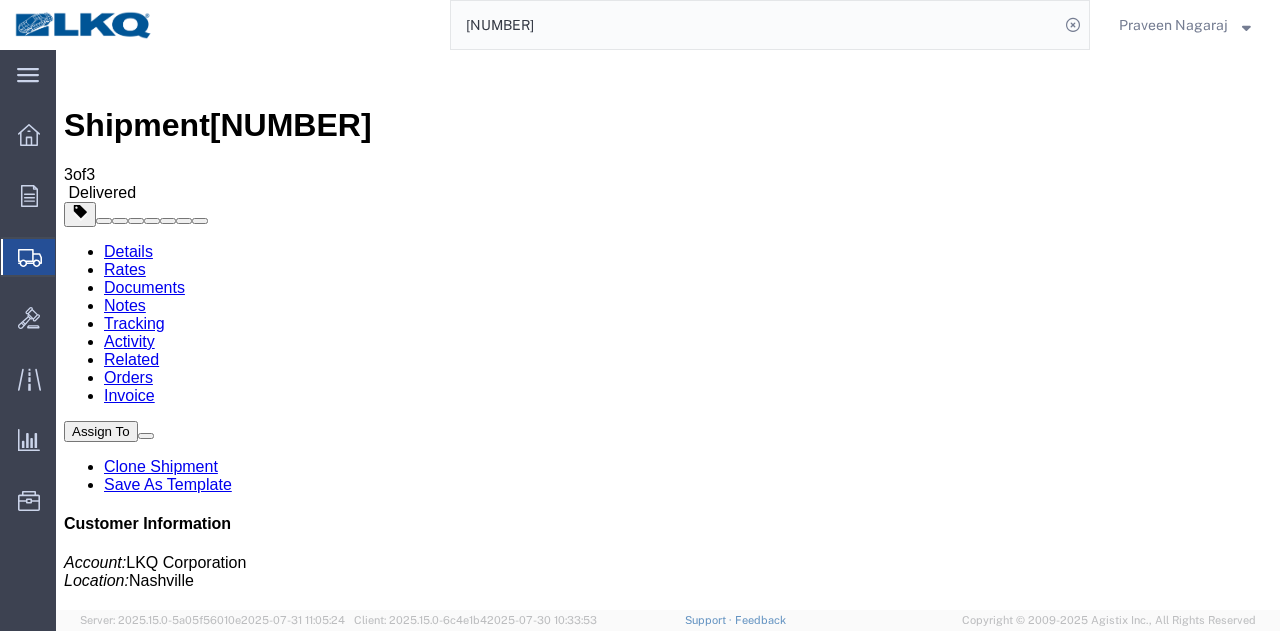 paste on "6296687" 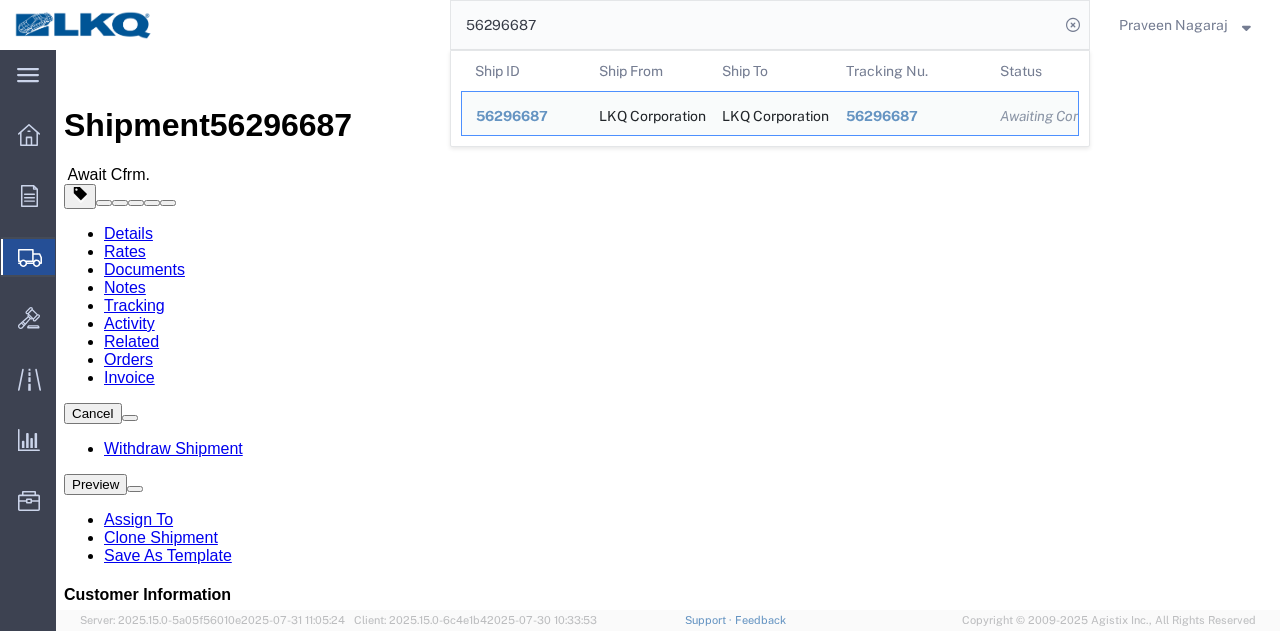 drag, startPoint x: 562, startPoint y: 26, endPoint x: 334, endPoint y: 26, distance: 228 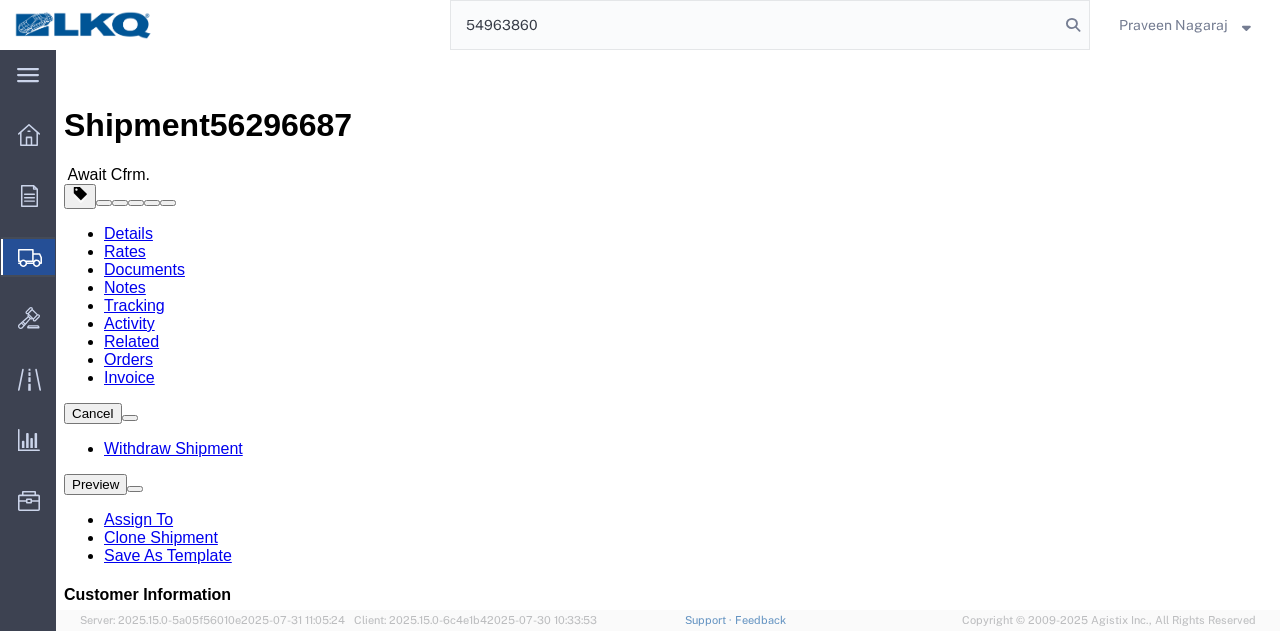 type on "54963860" 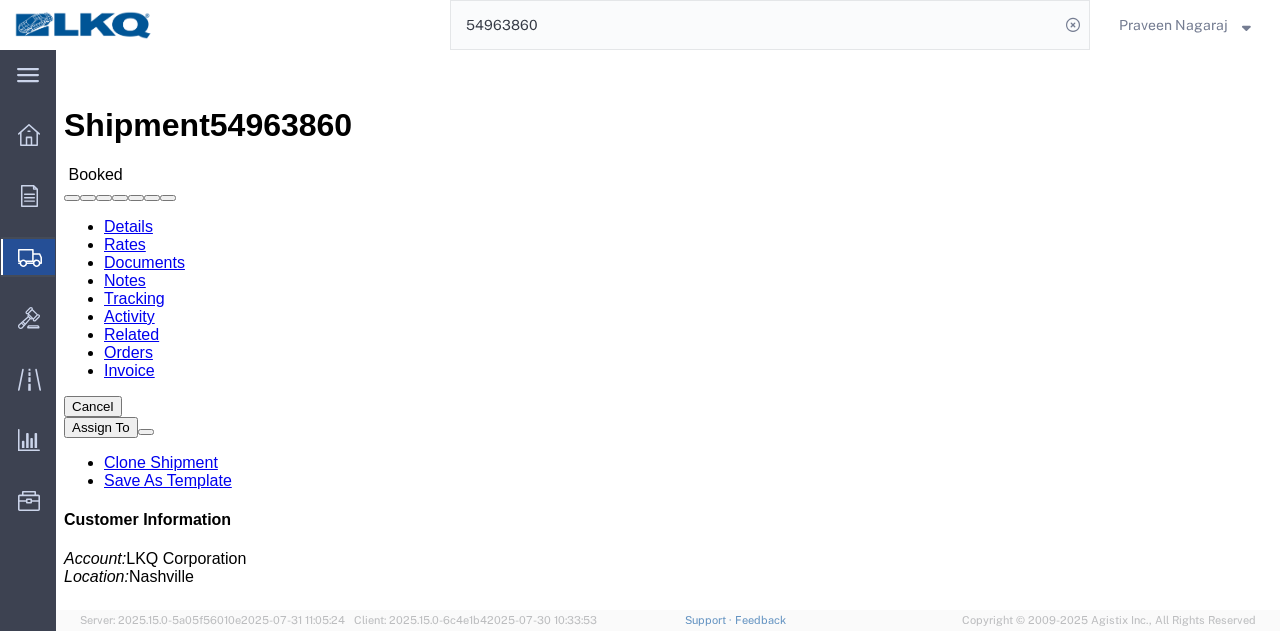 click on "Rates" 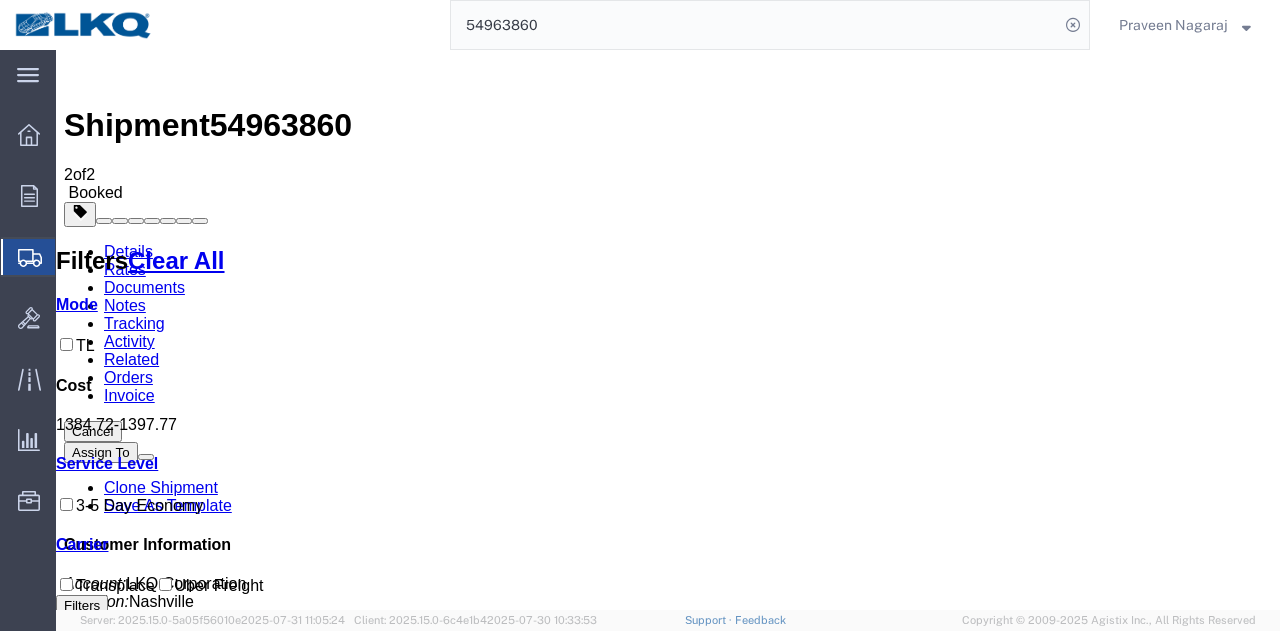 click on "Rates  Check bids that you would like to compare in more detail. Compare Filter Change Carrier
Pause
Continue
Filters Clear All Mode   TL Cost [PRICE]  -
[PRICE] Service Level   3-5 Day Economy Transit Days Carrier   Transplace  Uber Freight Filters Preferred Carrier  No Data To Filter Type   Rate Service   TL Standard 3 - 5 Day Search:
Preferred Carrier
Carrier Service Estimated Transit Type Estimated Cost Compare Book Now Mode Service Level Transplace TL Standard 3 - 5 Day 3-5 Day Economy Rate [PRICE] USD          TL 3-5 Day Economy Uber Freight TL Standard 3 - 5 Day 3-5 Day Economy Rate [PRICE] USD       TL 3-5 Day Economy Showing 1 to 2 of 2 entries Book Manually Carrier Select Service Add new carrier New carrier service Less-than-Truckload Truckload Ocean Standard Rail Air" at bounding box center [668, 1466] 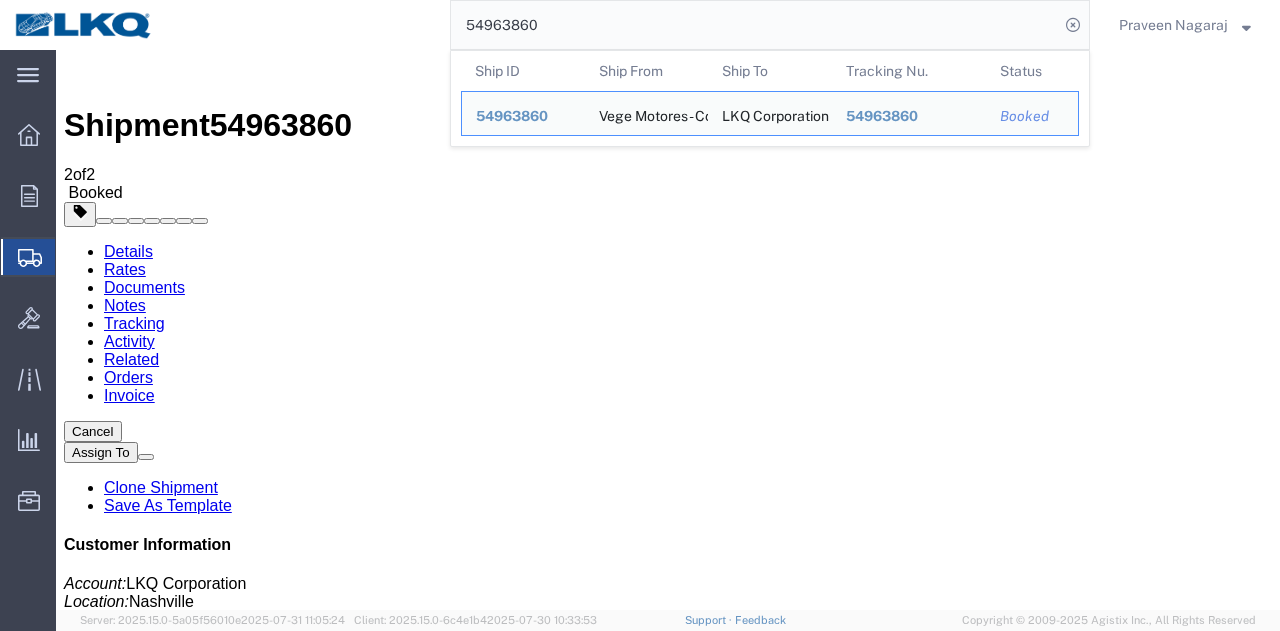 drag, startPoint x: 589, startPoint y: 23, endPoint x: 260, endPoint y: 41, distance: 329.49203 